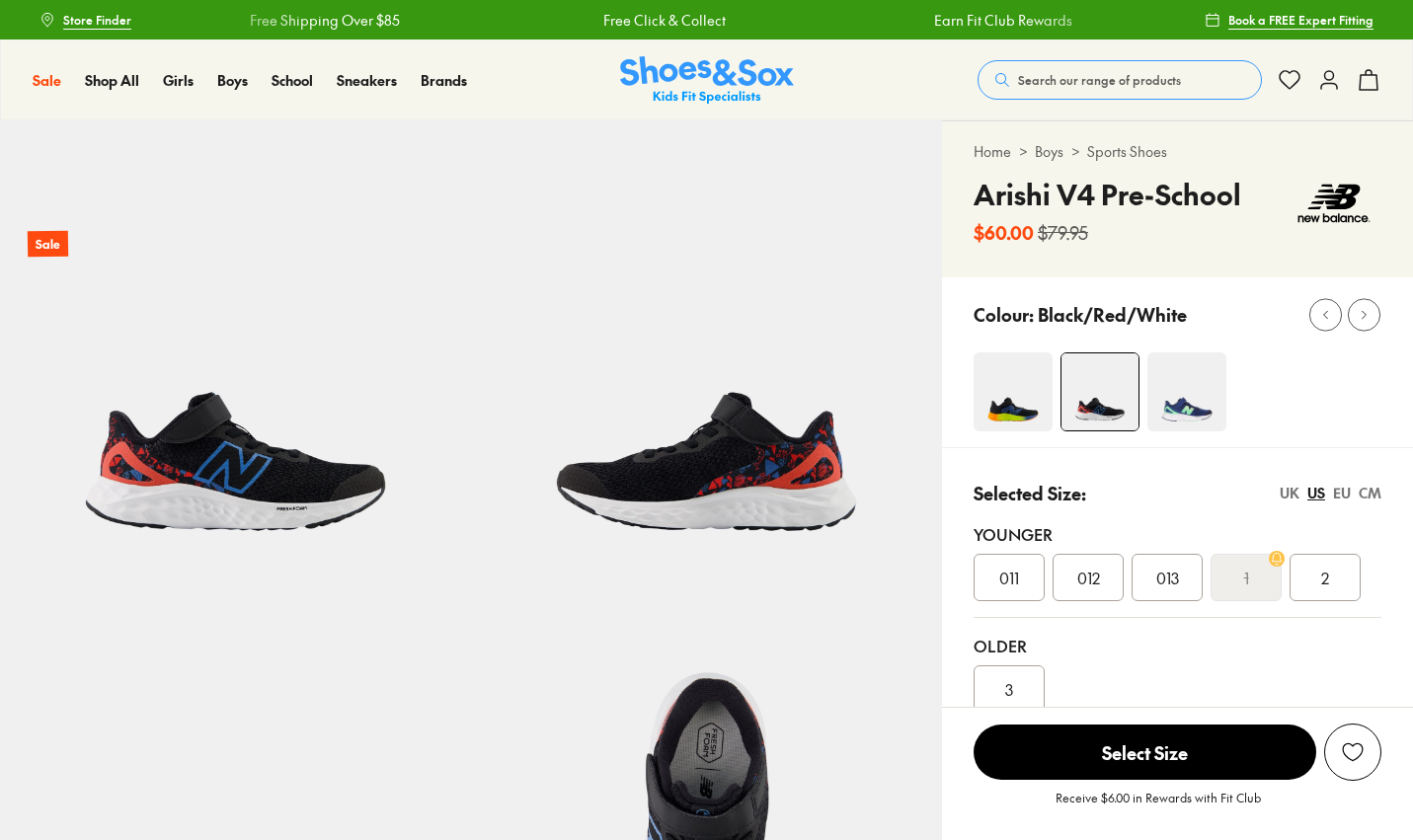 scroll, scrollTop: 0, scrollLeft: 0, axis: both 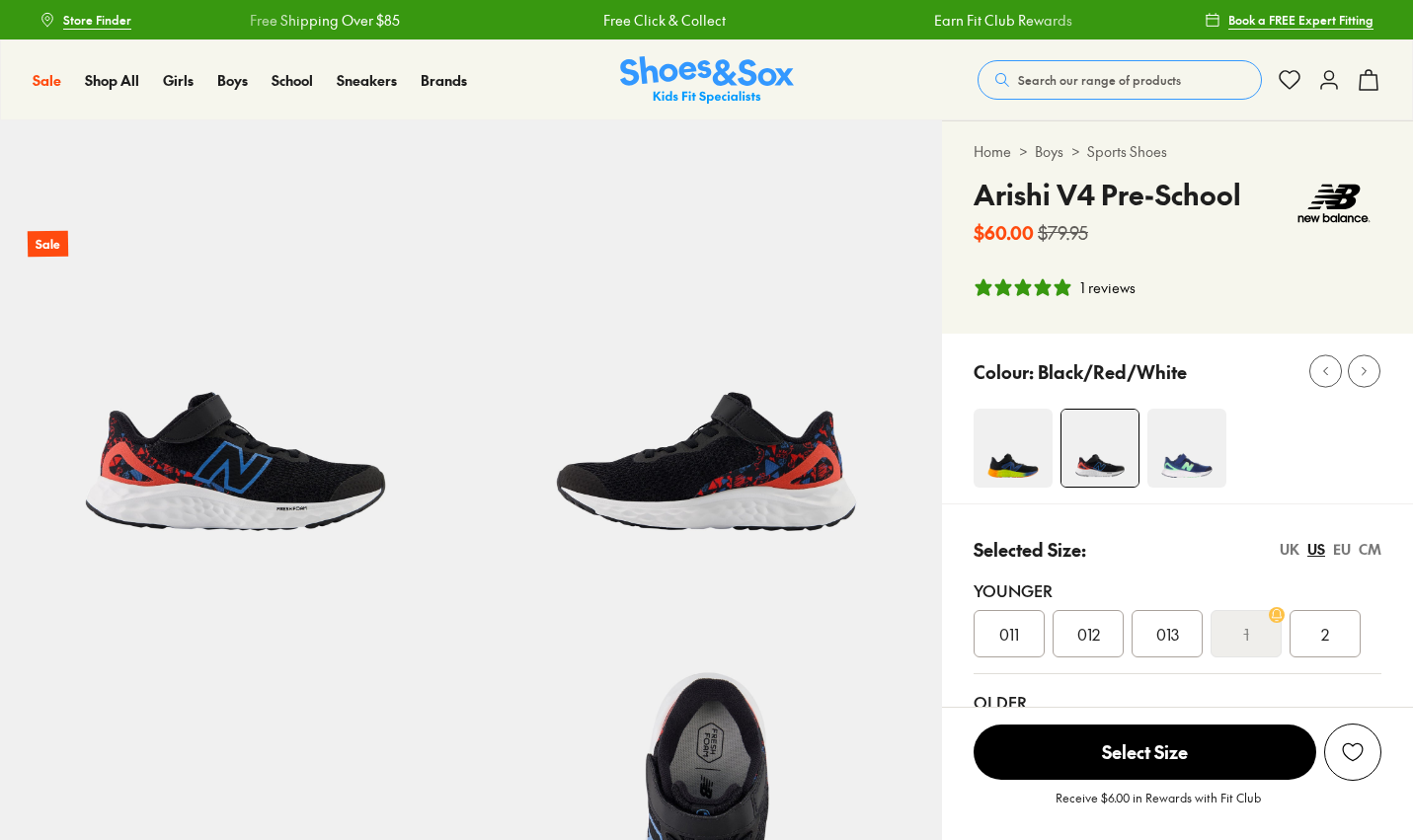 select on "*" 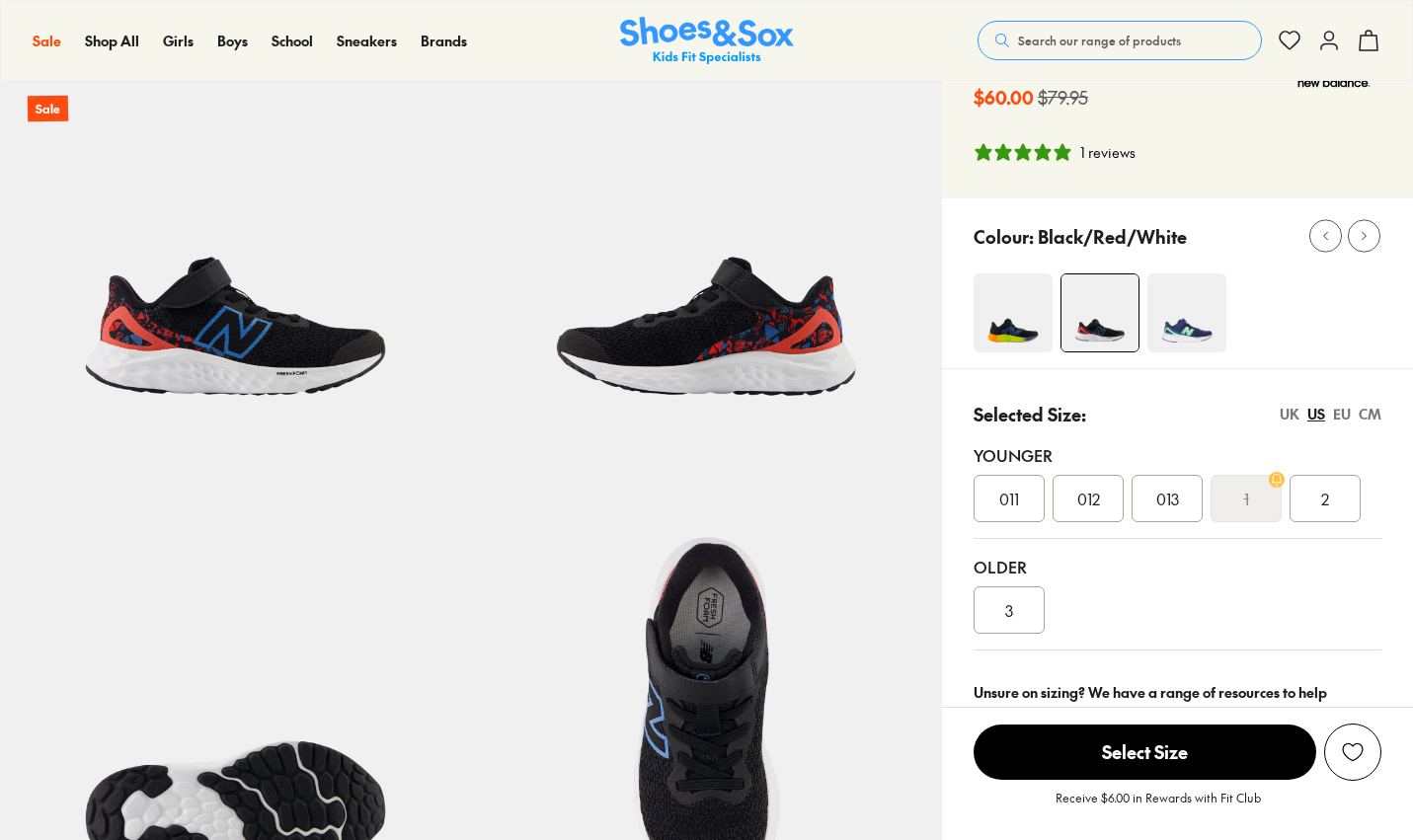 scroll, scrollTop: 164, scrollLeft: 0, axis: vertical 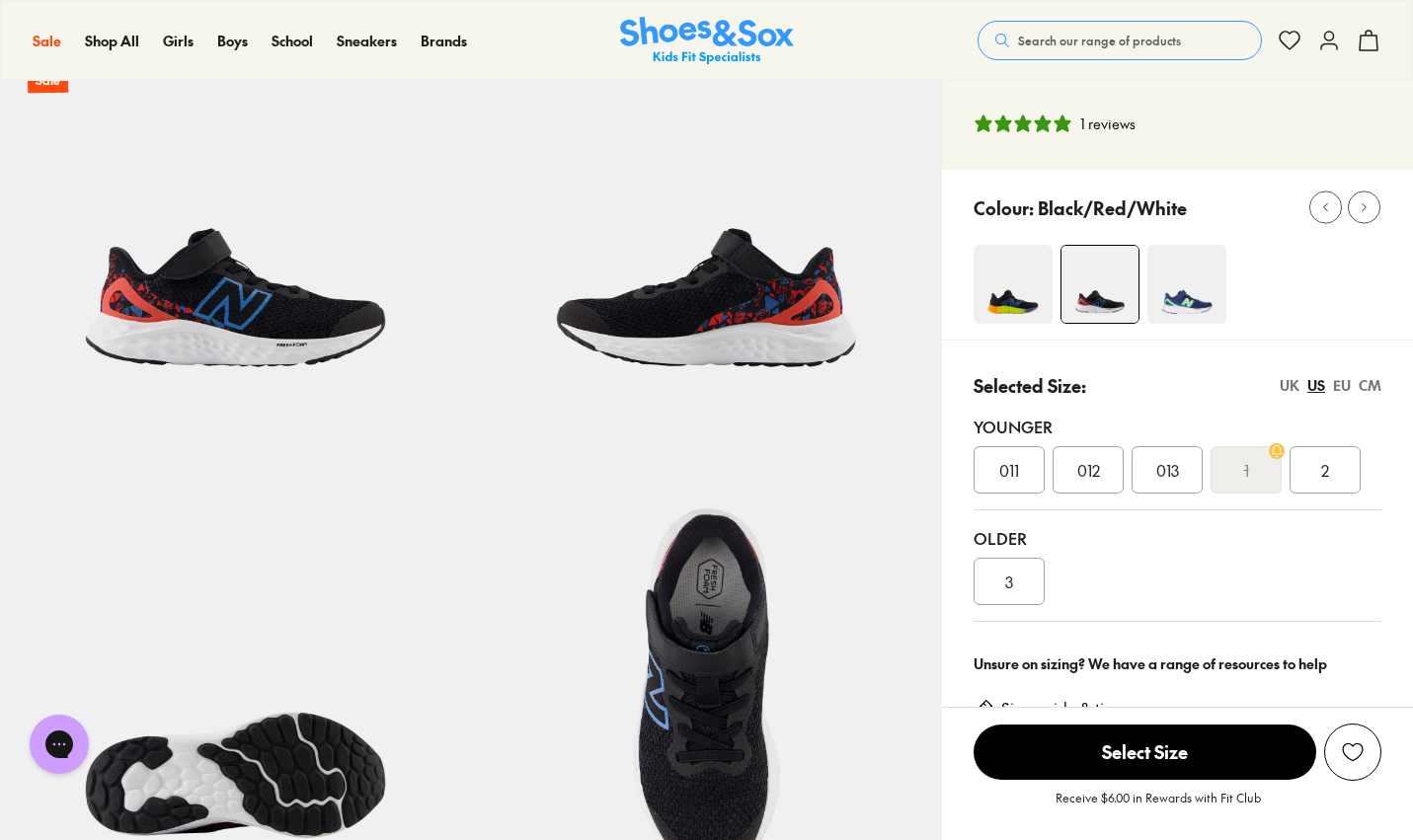 click on "2" at bounding box center [1325, 470] 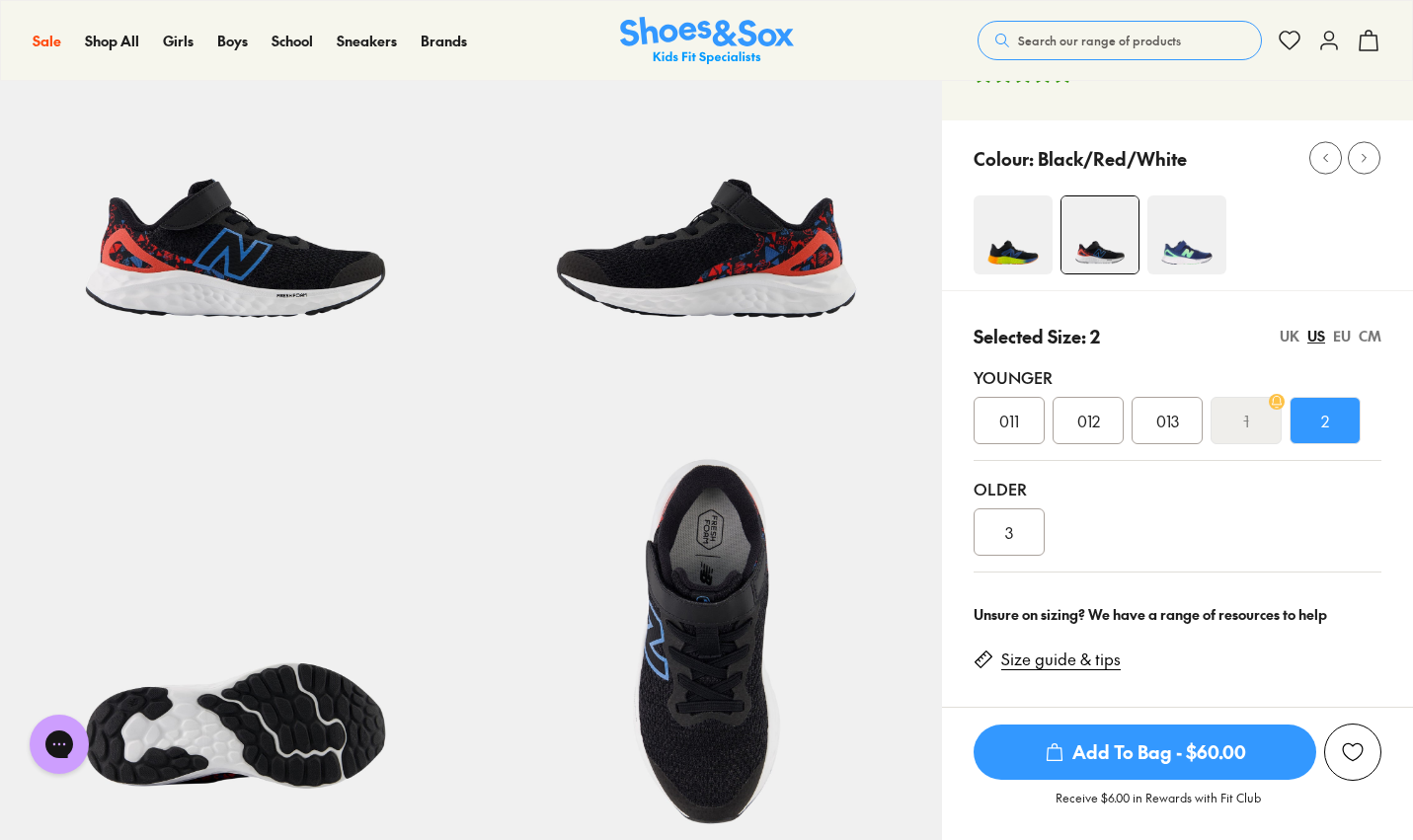 scroll, scrollTop: 212, scrollLeft: 0, axis: vertical 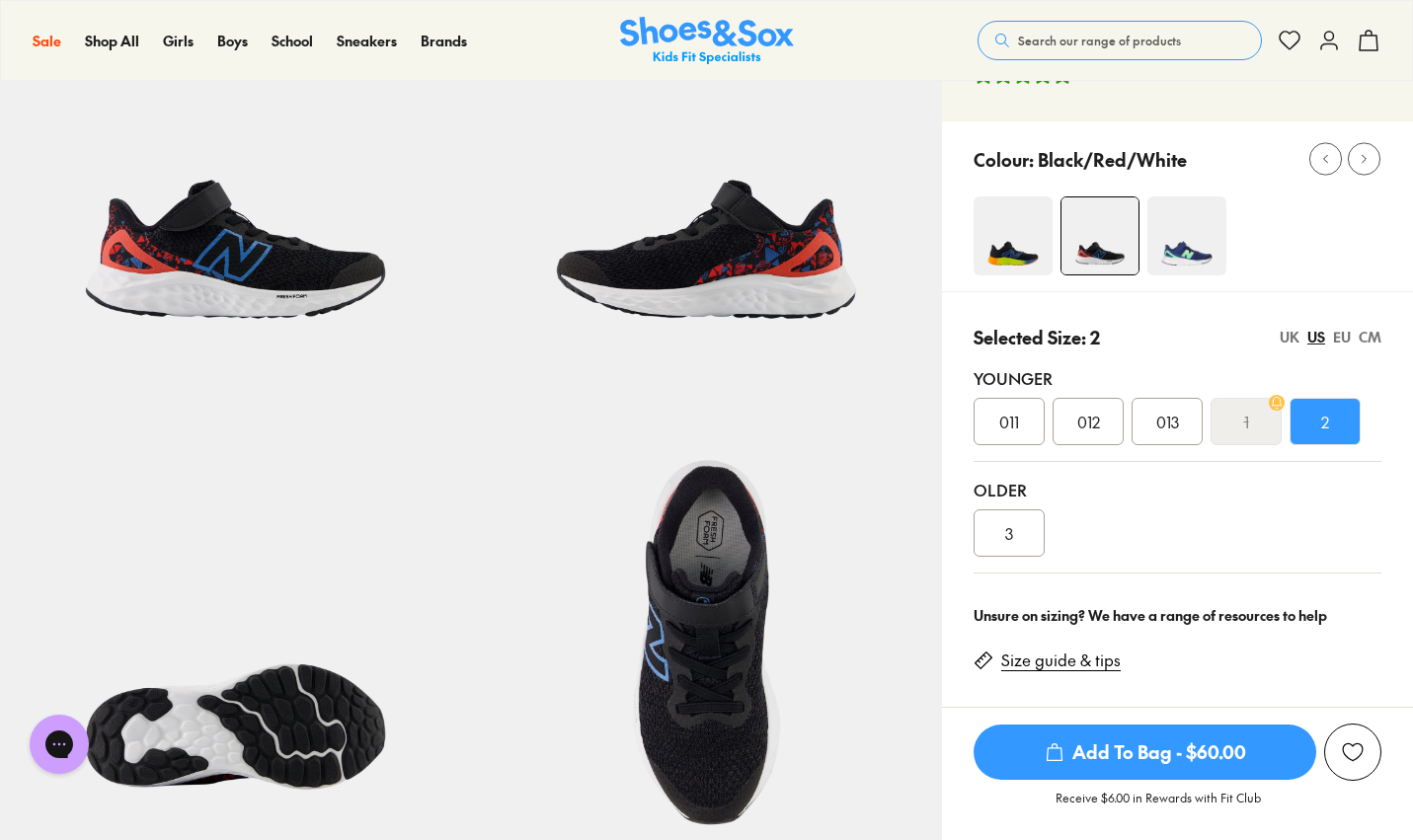 click at bounding box center (1013, 236) 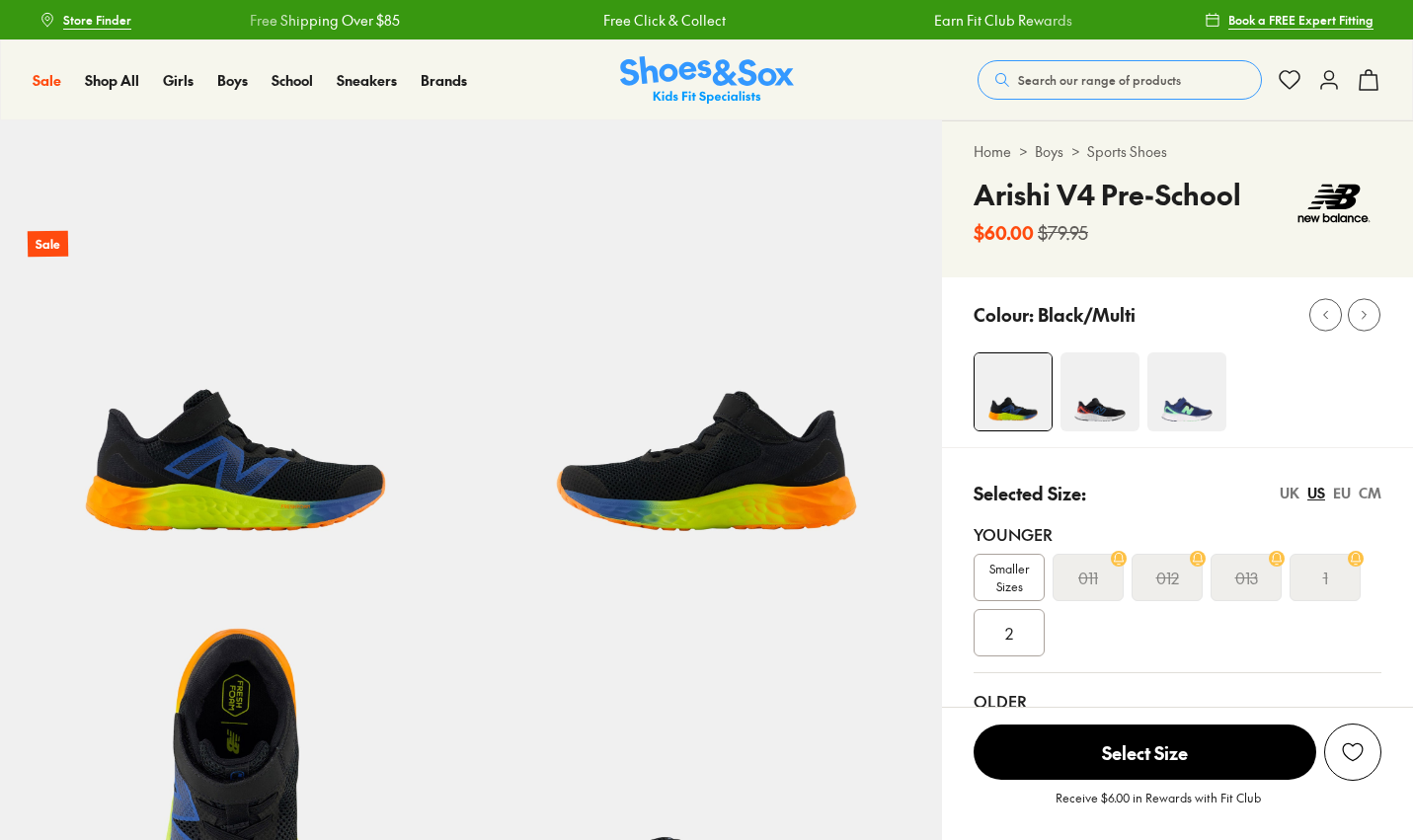scroll, scrollTop: 0, scrollLeft: 0, axis: both 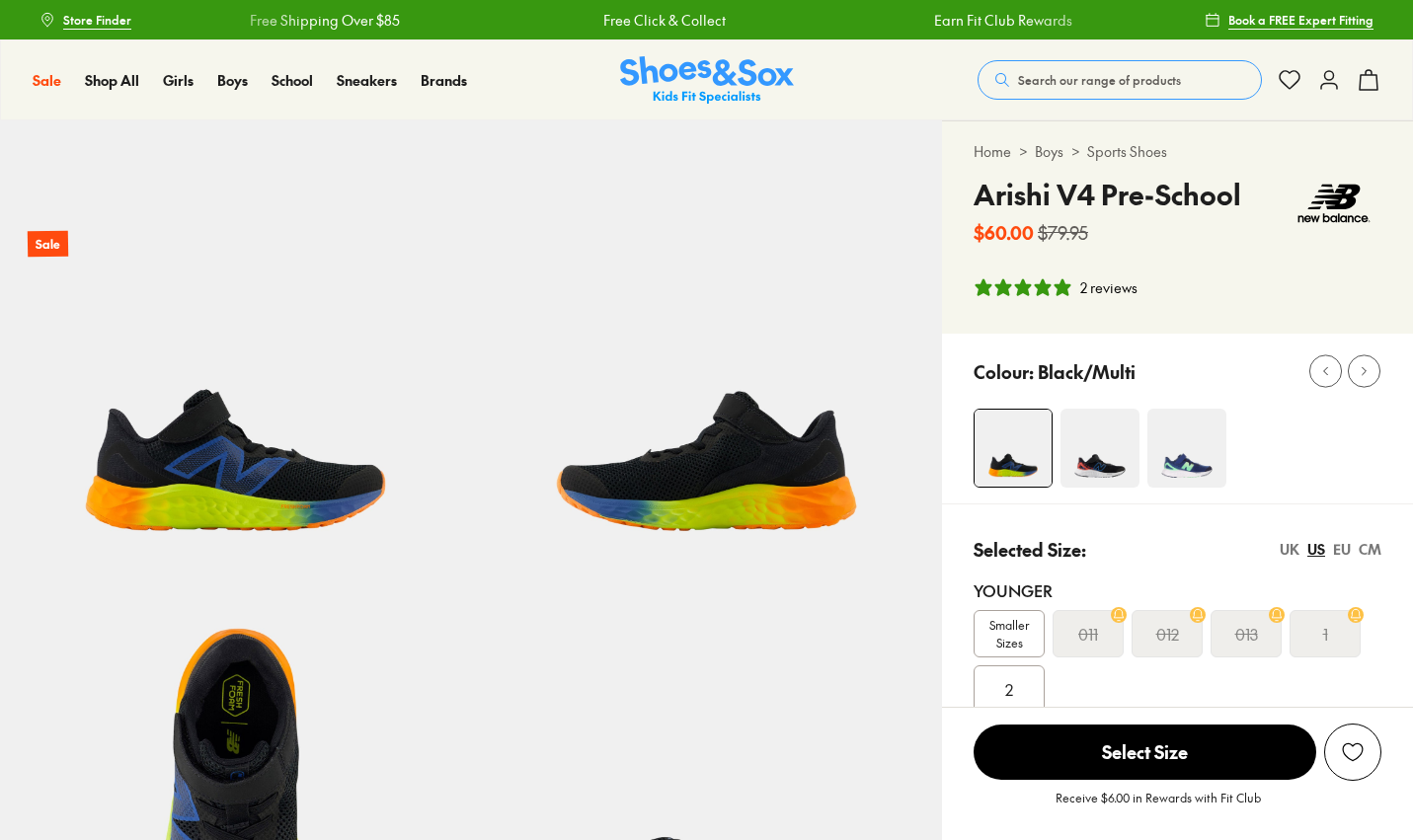 select on "*" 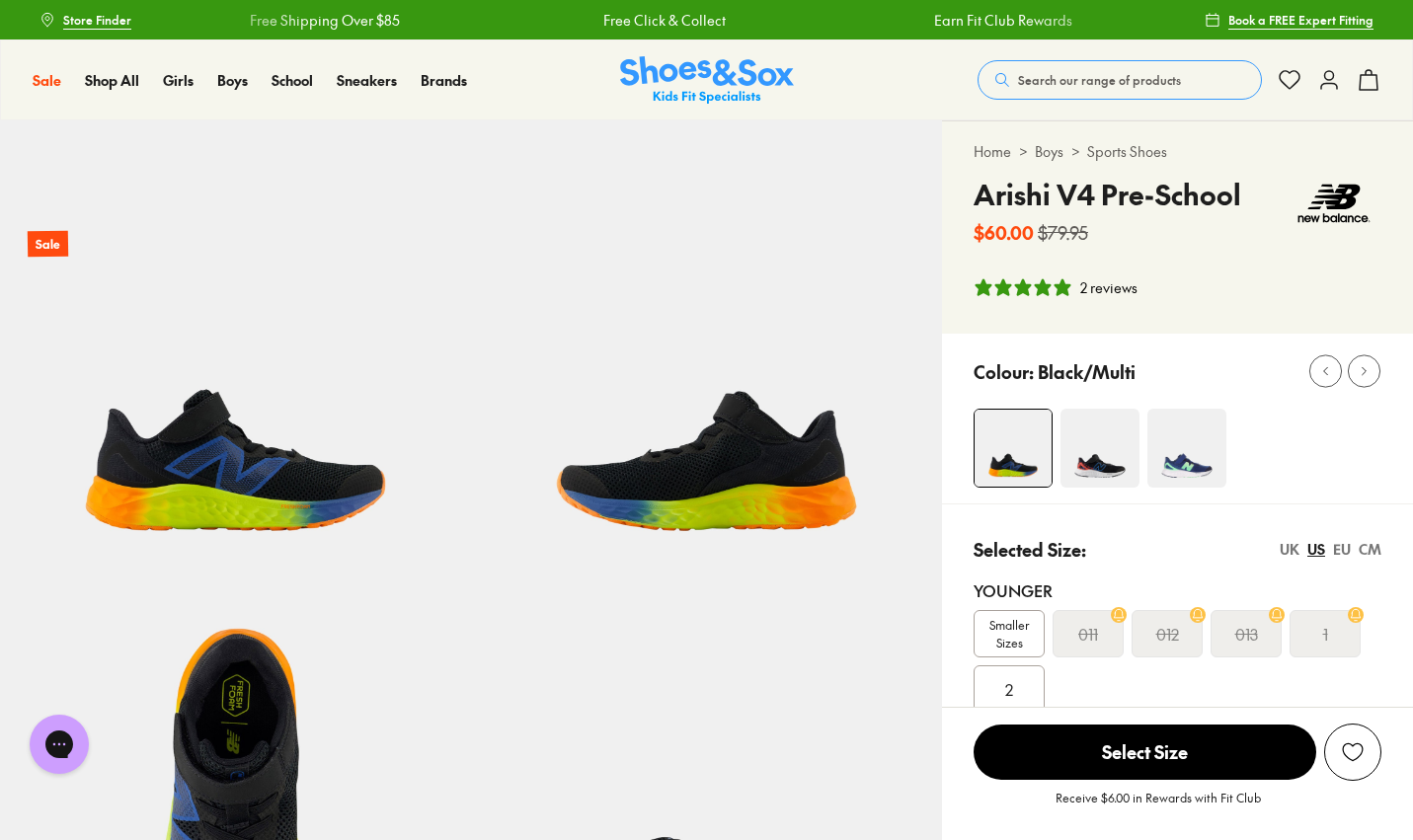 scroll, scrollTop: 0, scrollLeft: 0, axis: both 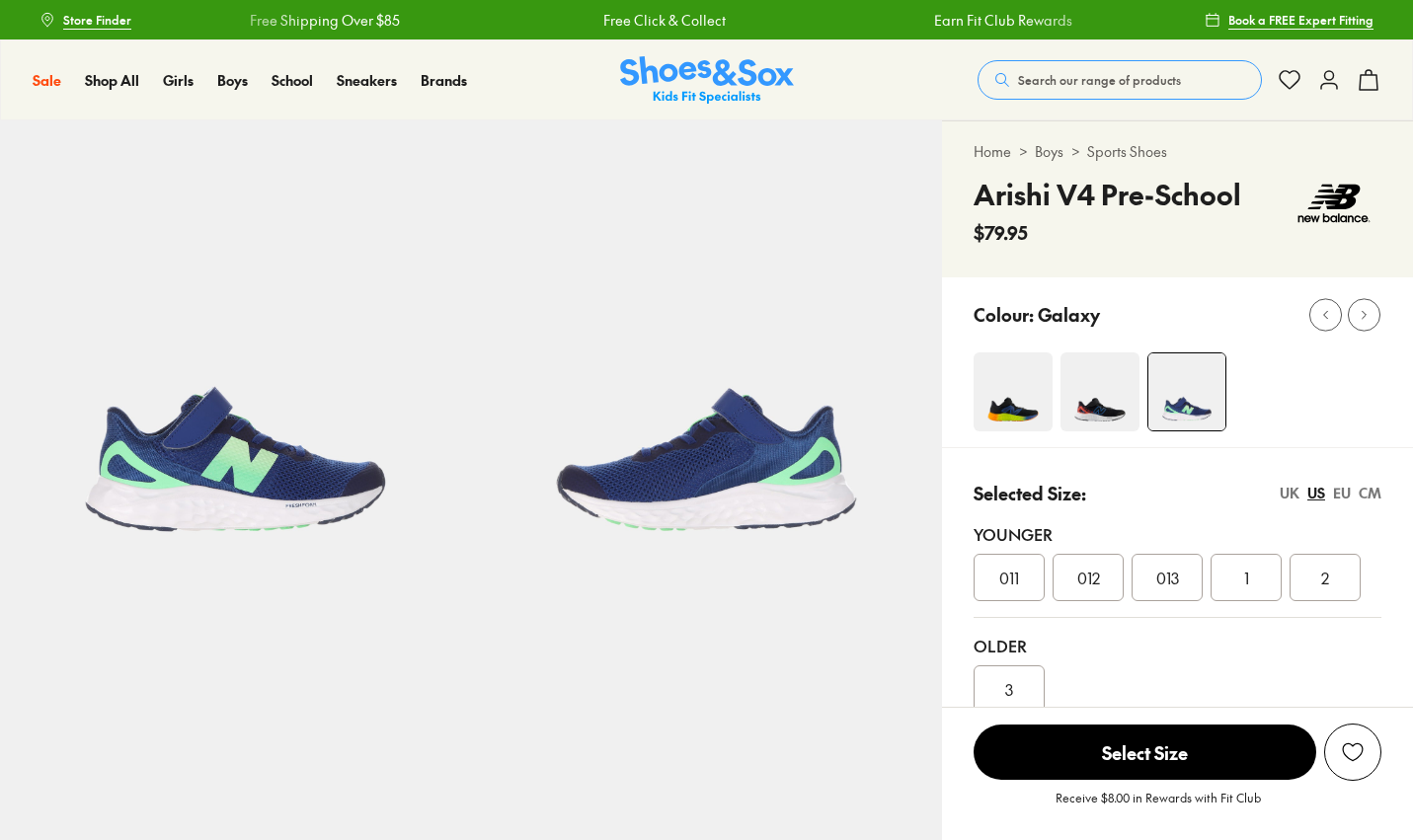 select on "*" 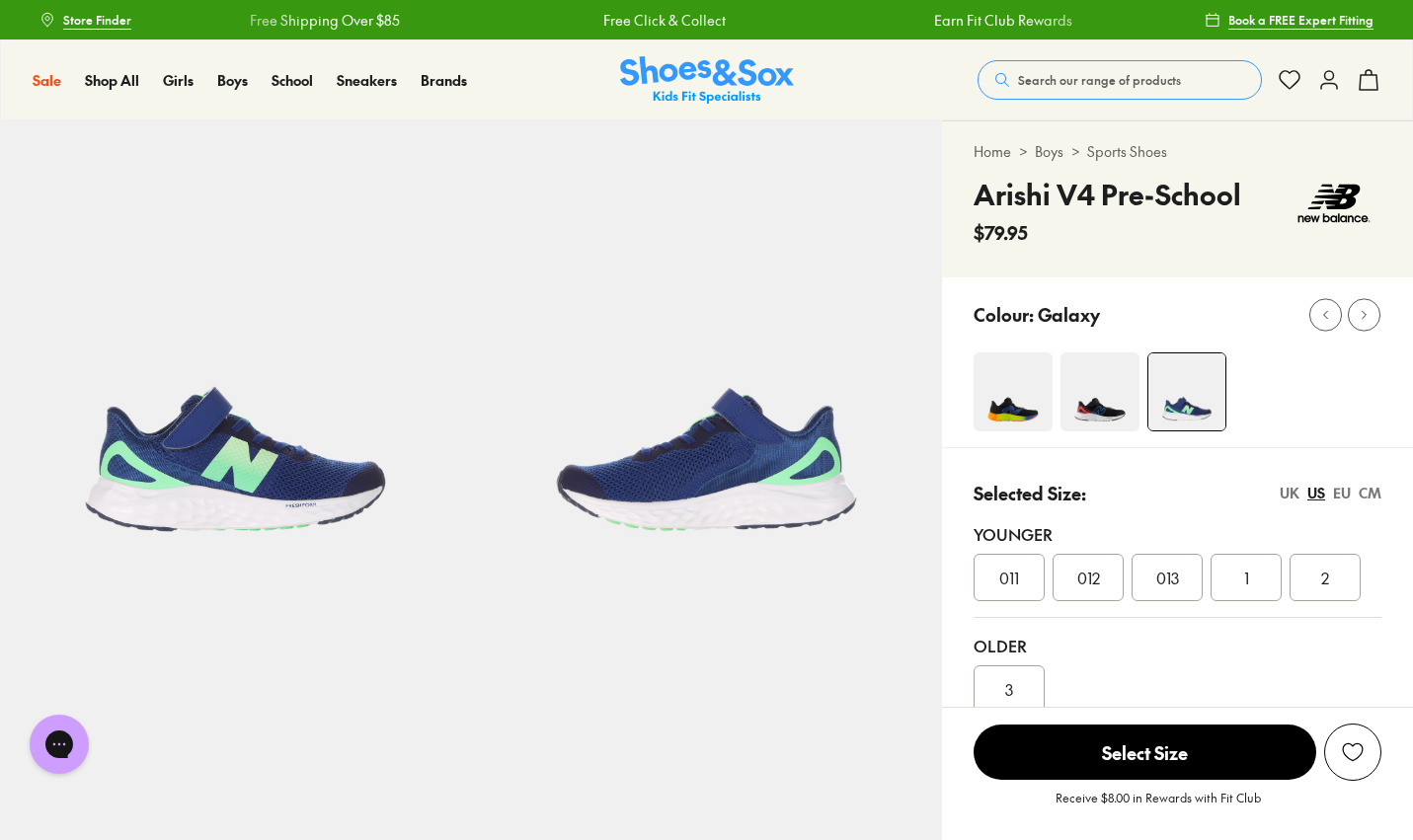 scroll, scrollTop: 0, scrollLeft: 0, axis: both 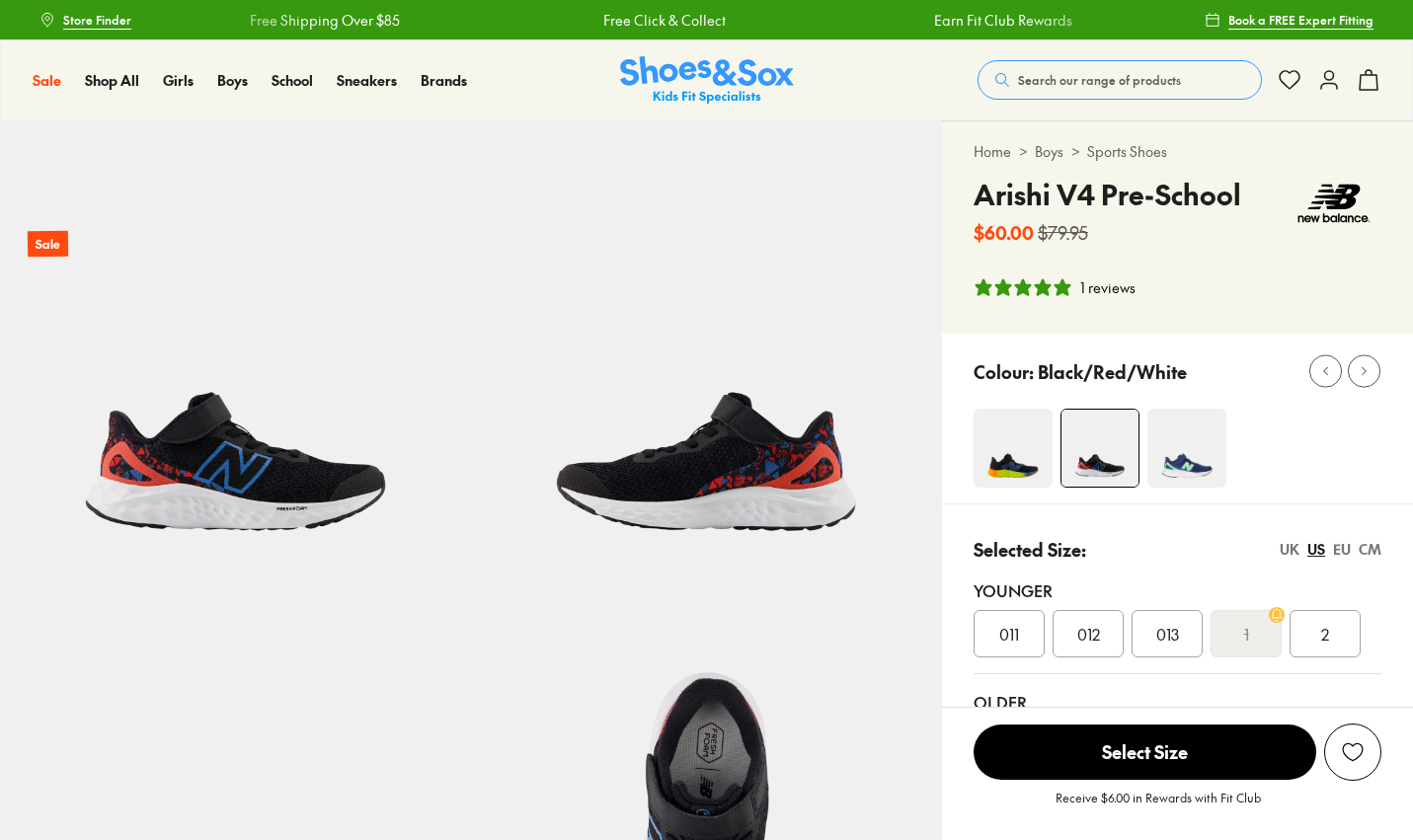 select on "*" 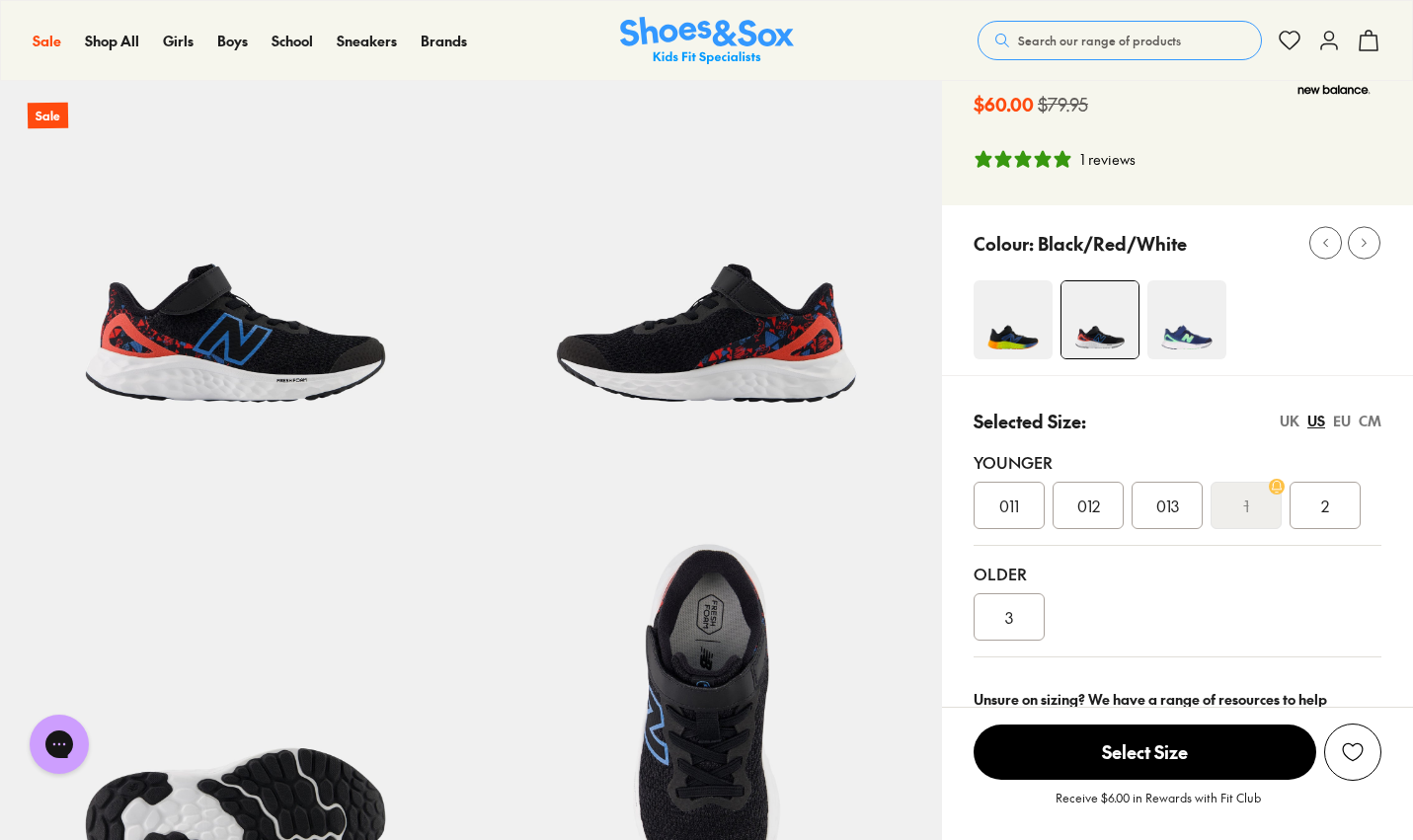 scroll, scrollTop: 172, scrollLeft: 0, axis: vertical 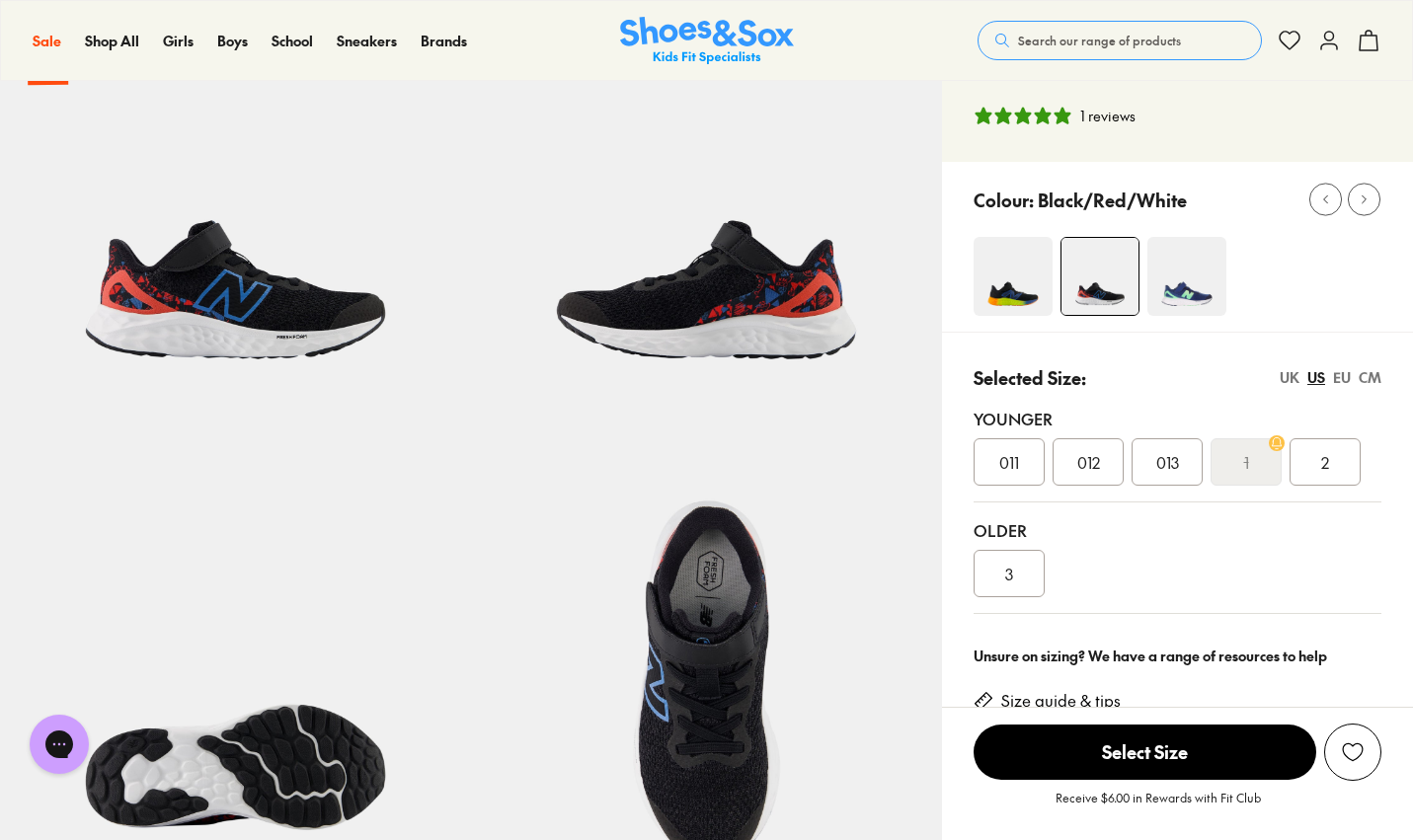 click on "2" at bounding box center (1325, 462) 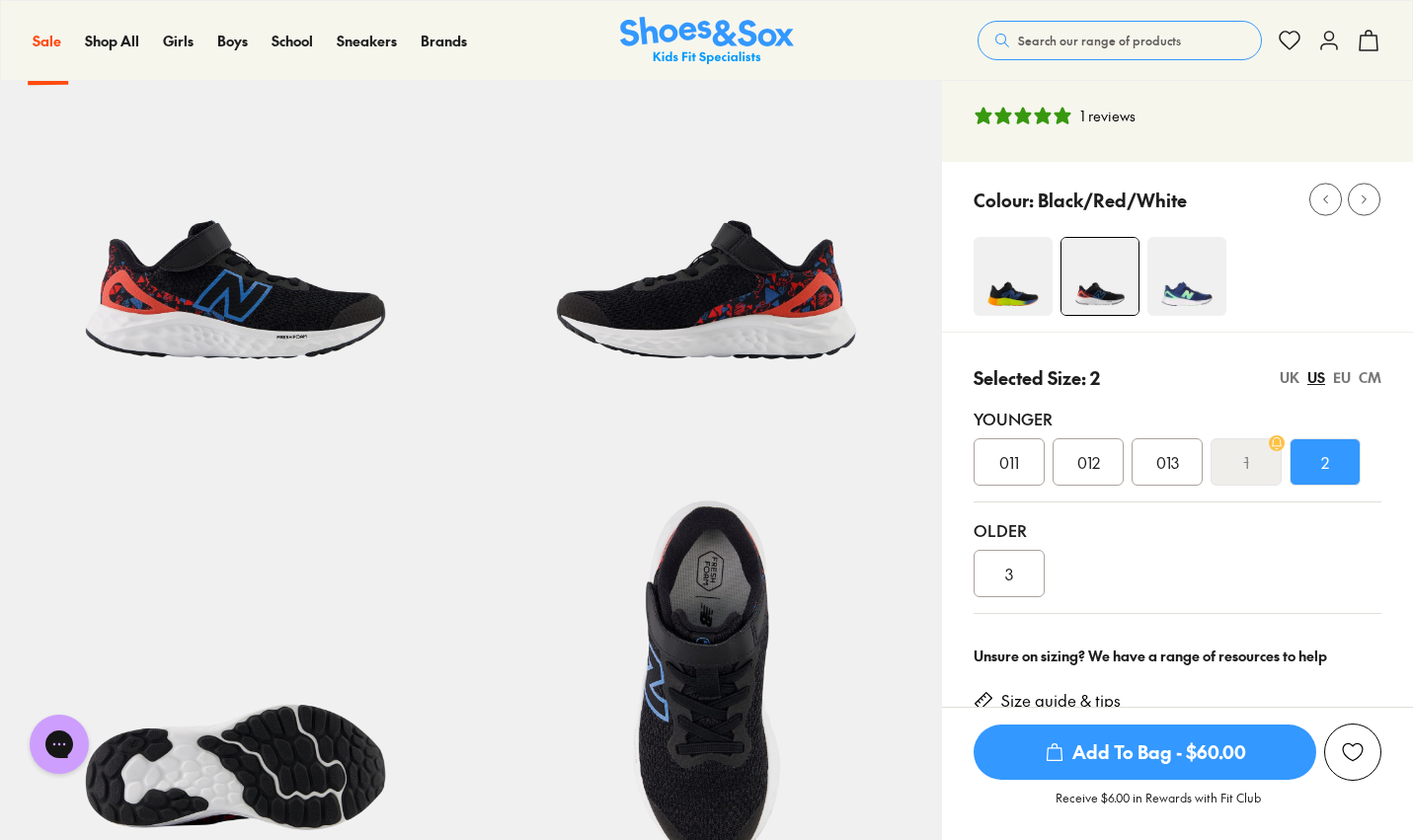 click on "Add To Bag - $60.00" at bounding box center [1144, 752] 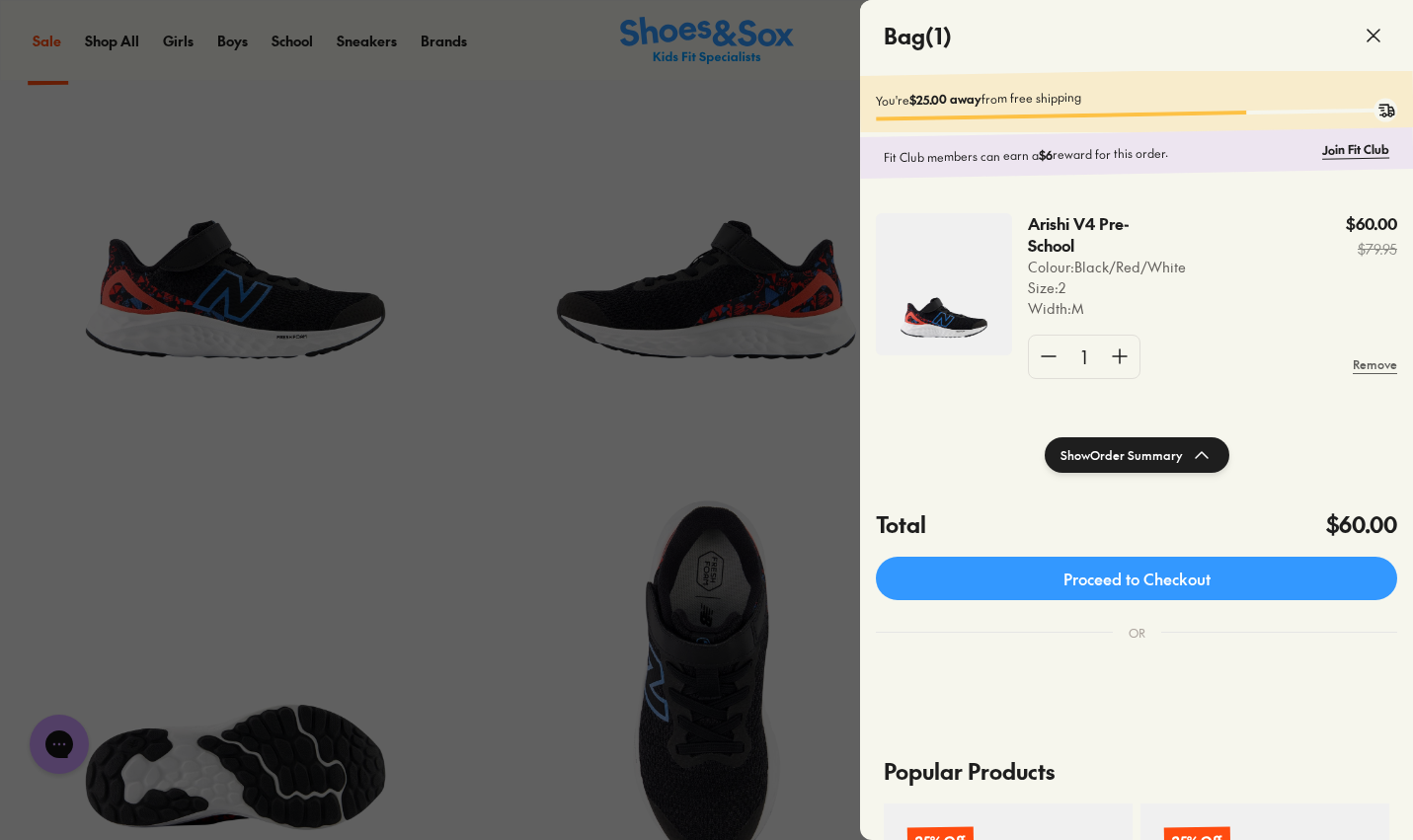 click 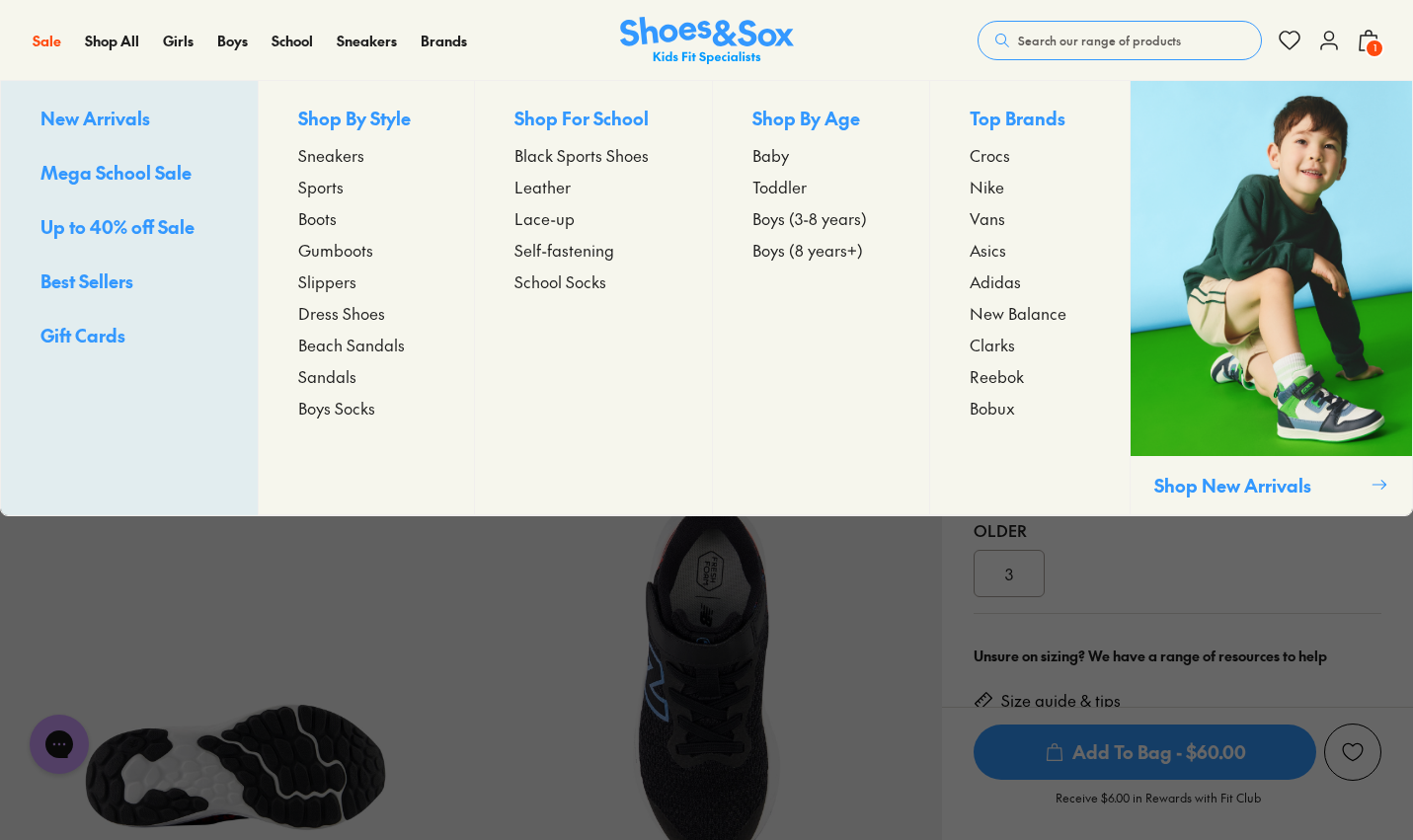 click on "Beach Sandals" at bounding box center [352, 344] 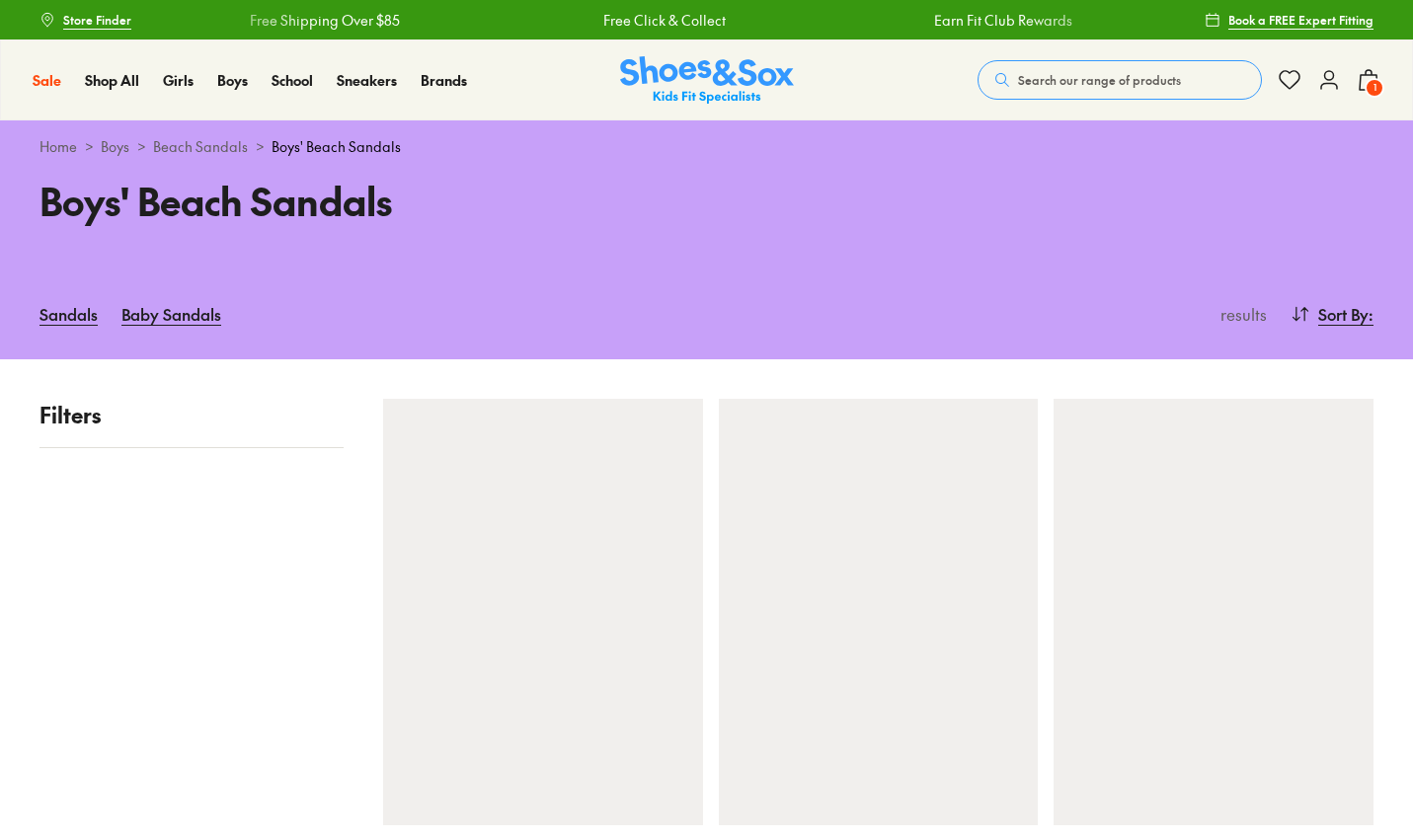 scroll, scrollTop: 0, scrollLeft: 0, axis: both 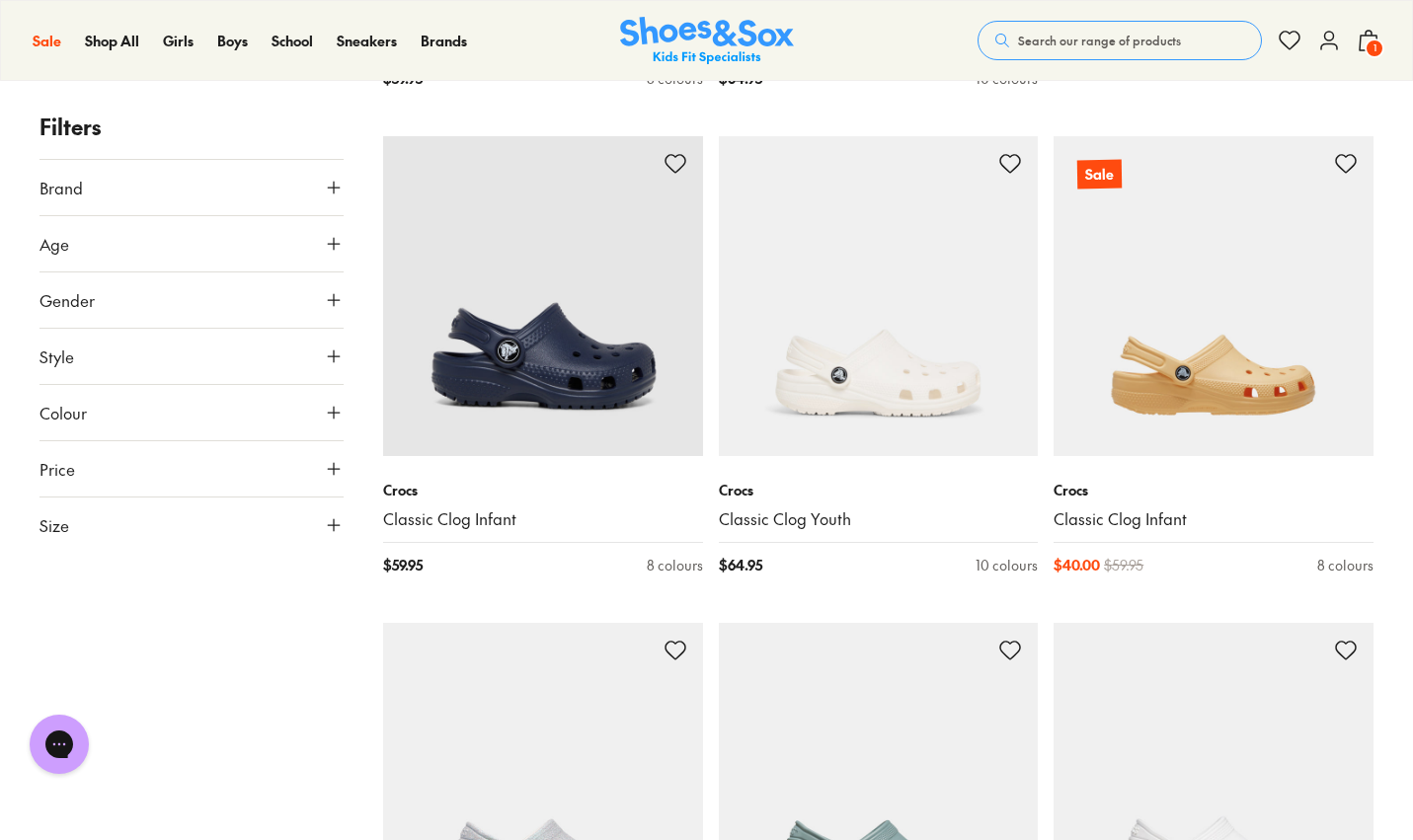 click 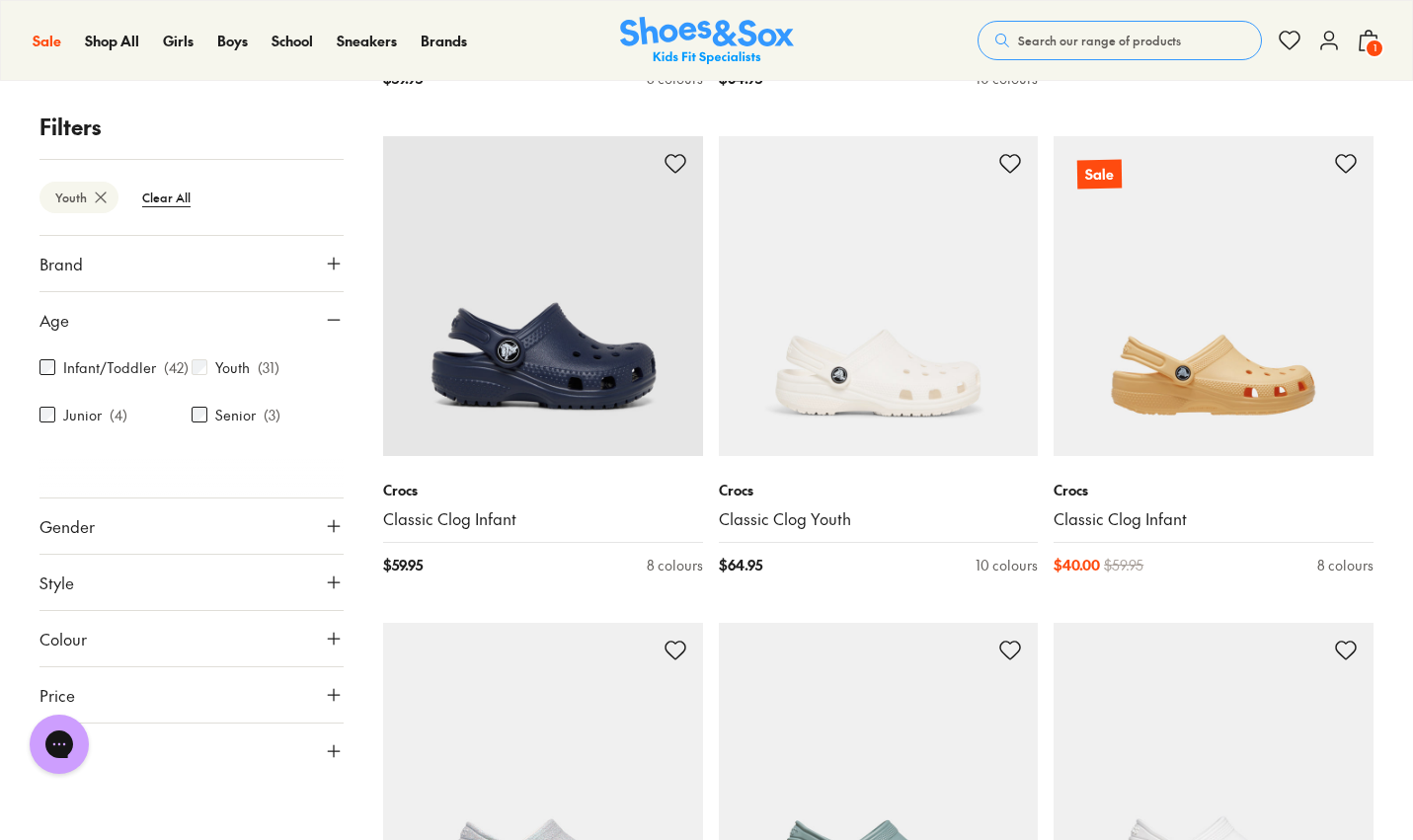 scroll, scrollTop: 152, scrollLeft: 0, axis: vertical 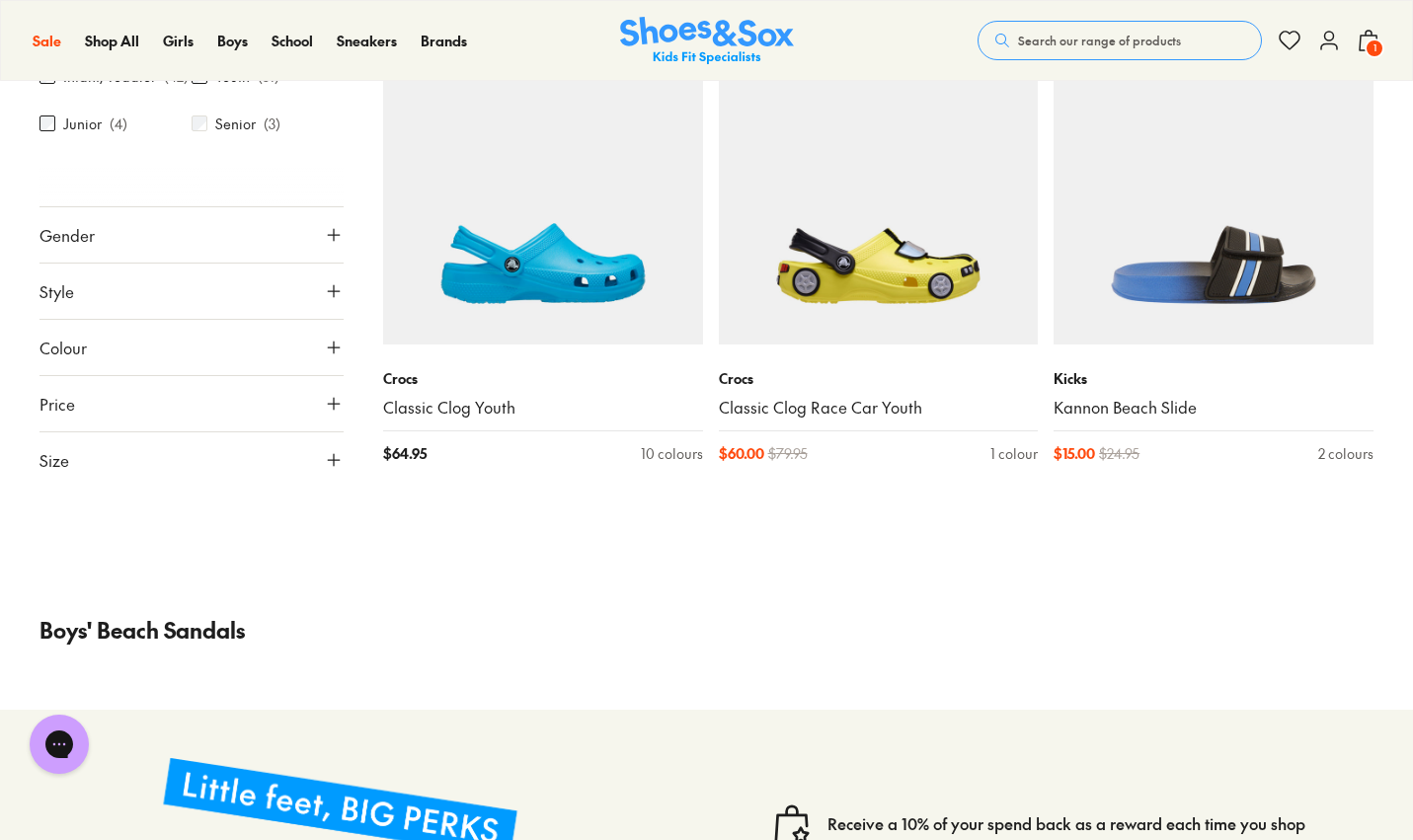 type on "***" 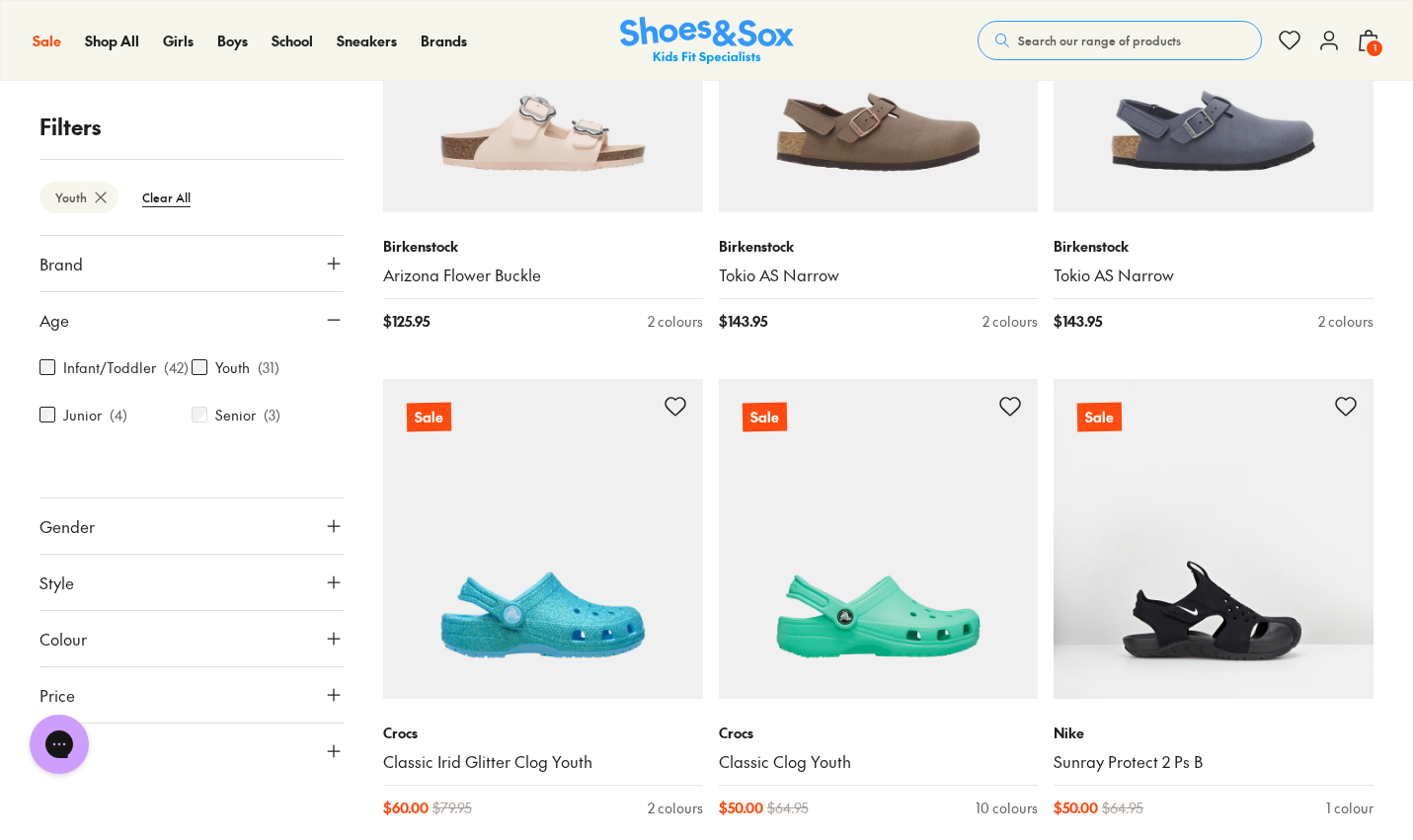scroll, scrollTop: 3650, scrollLeft: 0, axis: vertical 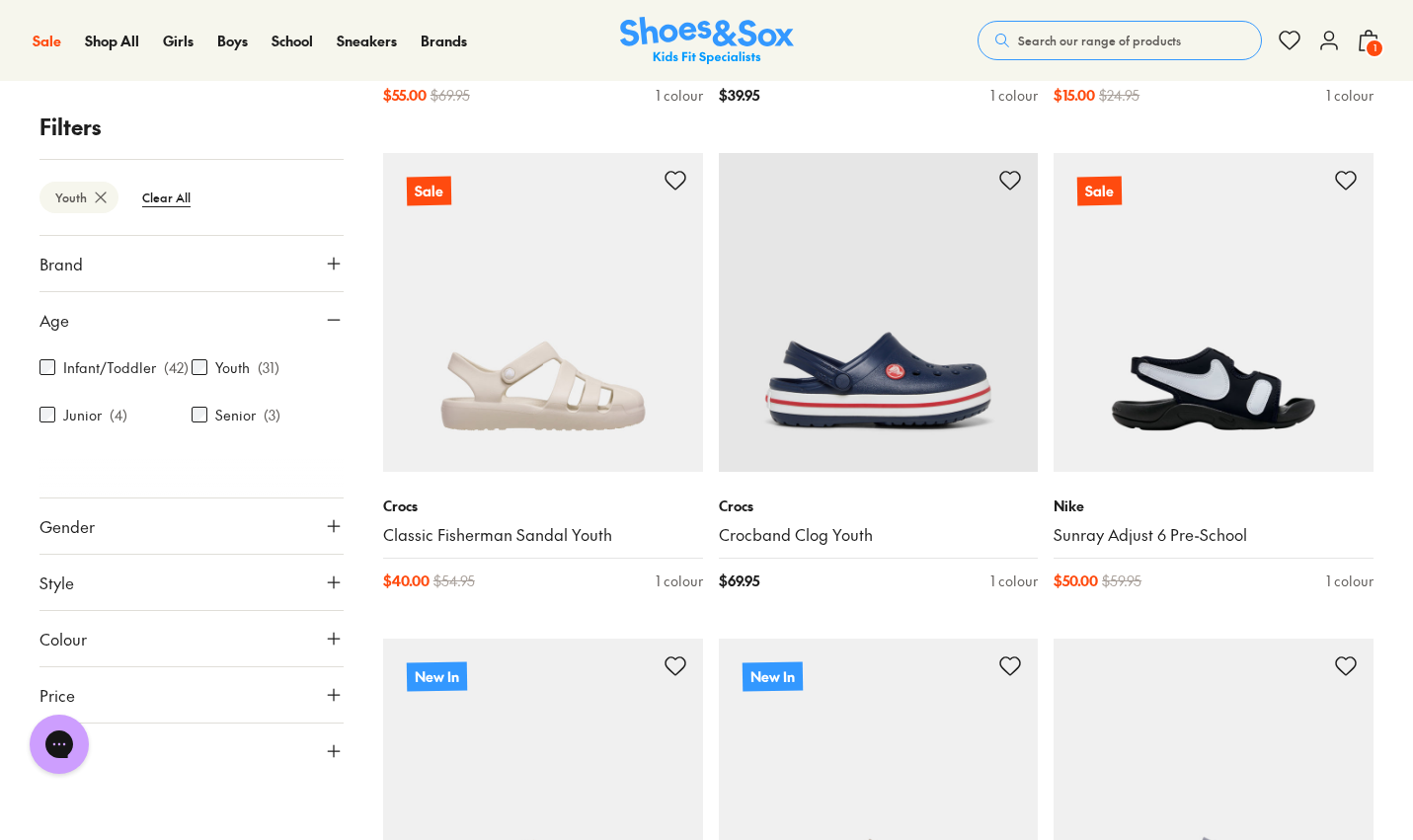 click on "Search our range of products" at bounding box center (1099, 40) 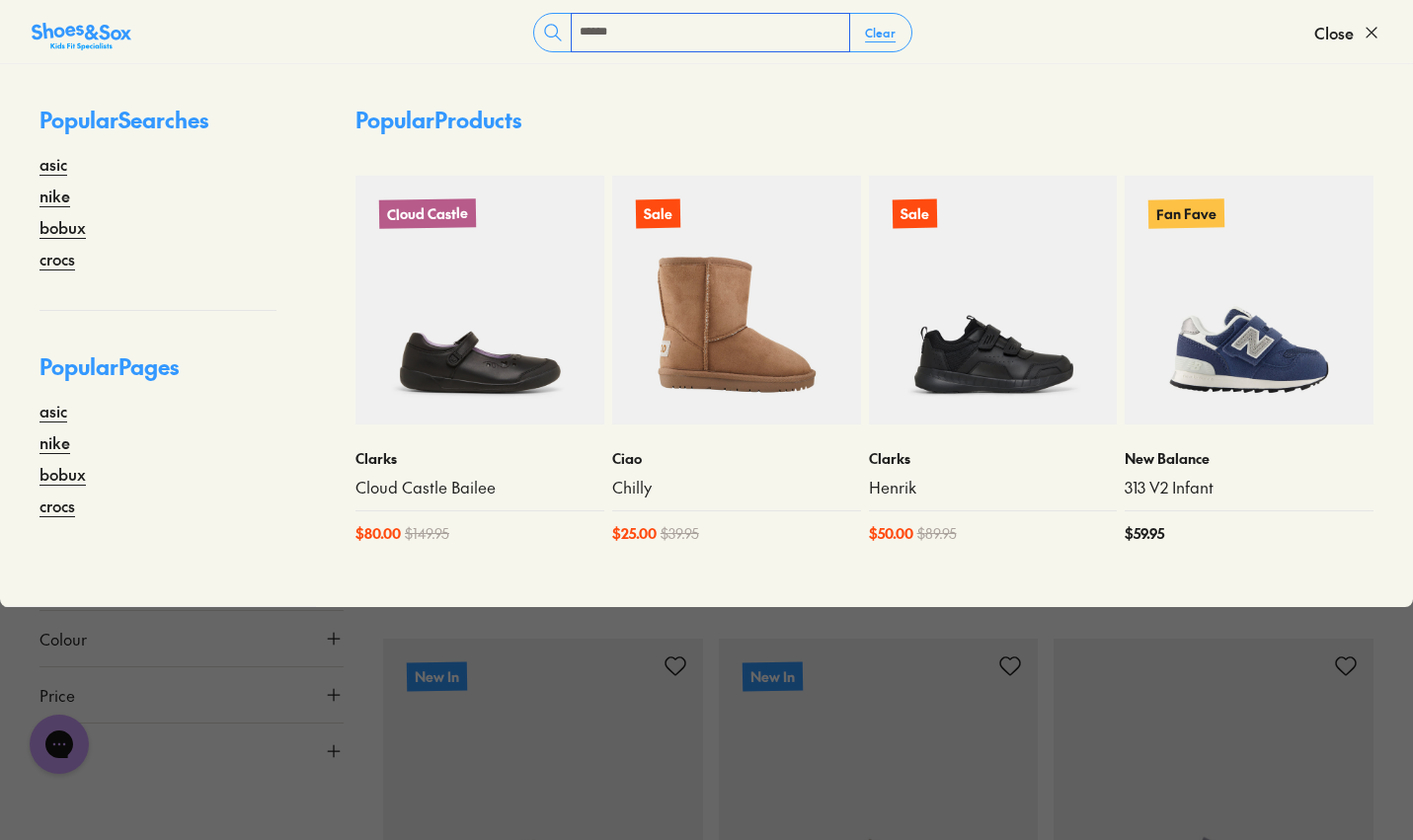 type on "******" 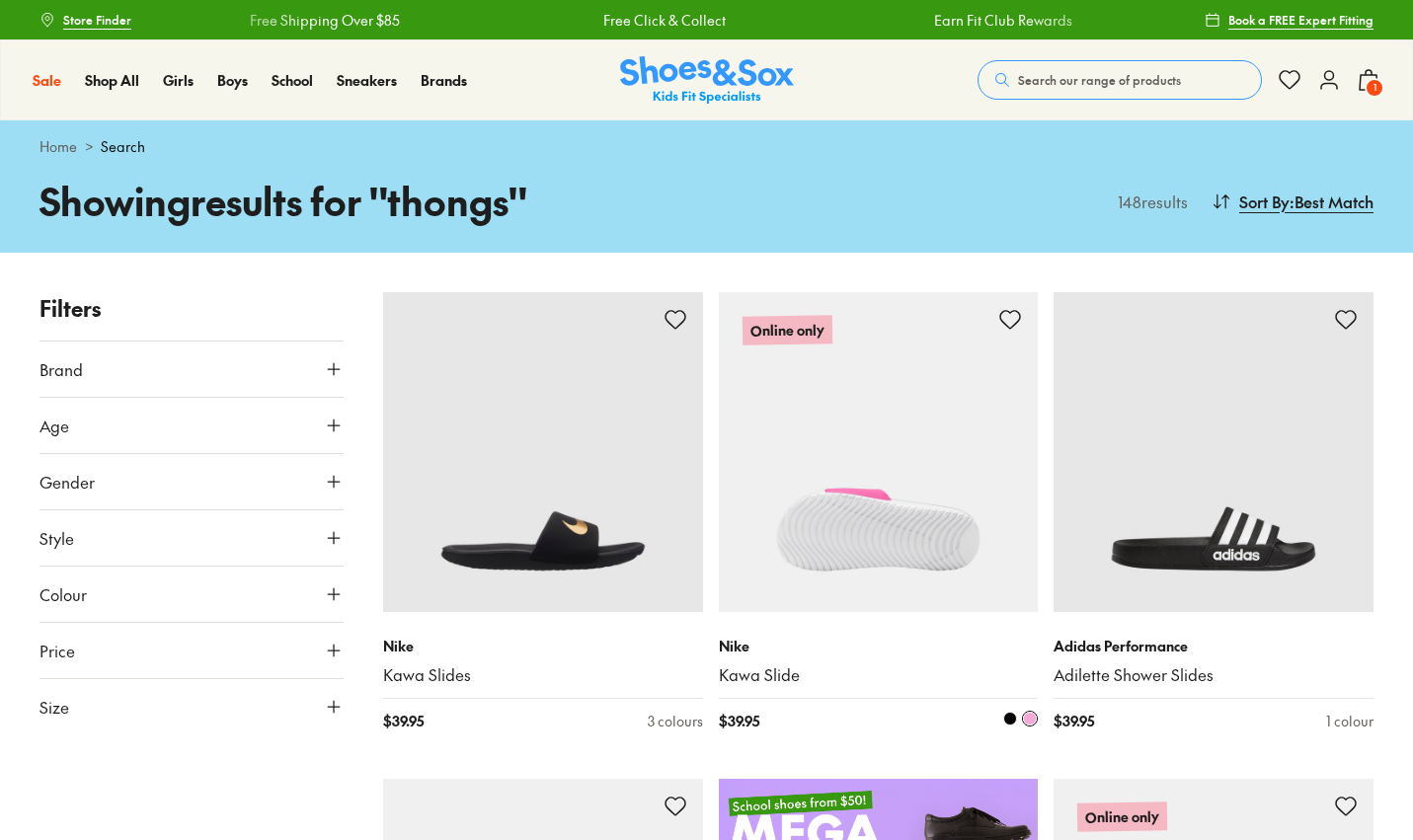 scroll, scrollTop: 0, scrollLeft: 0, axis: both 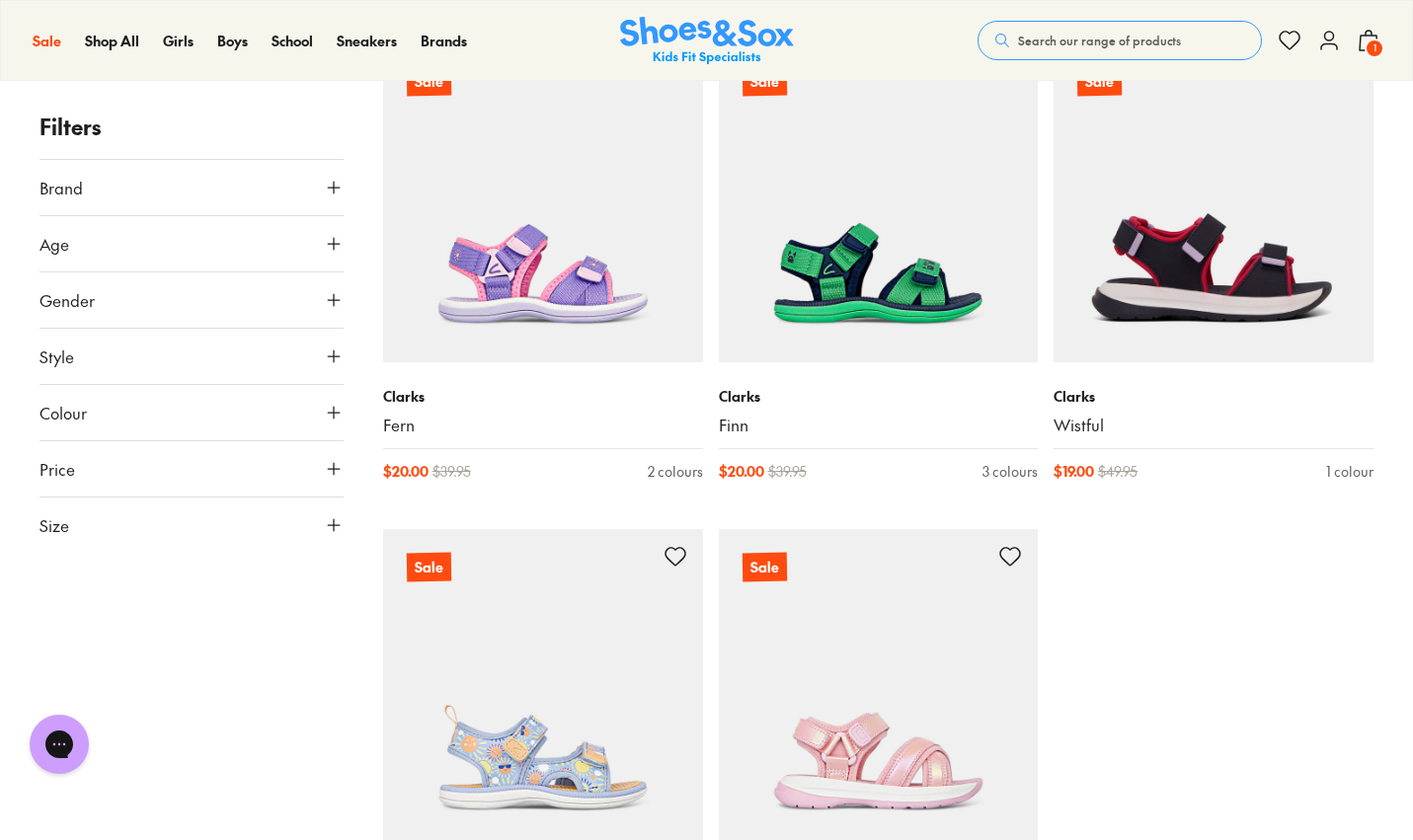 type on "***" 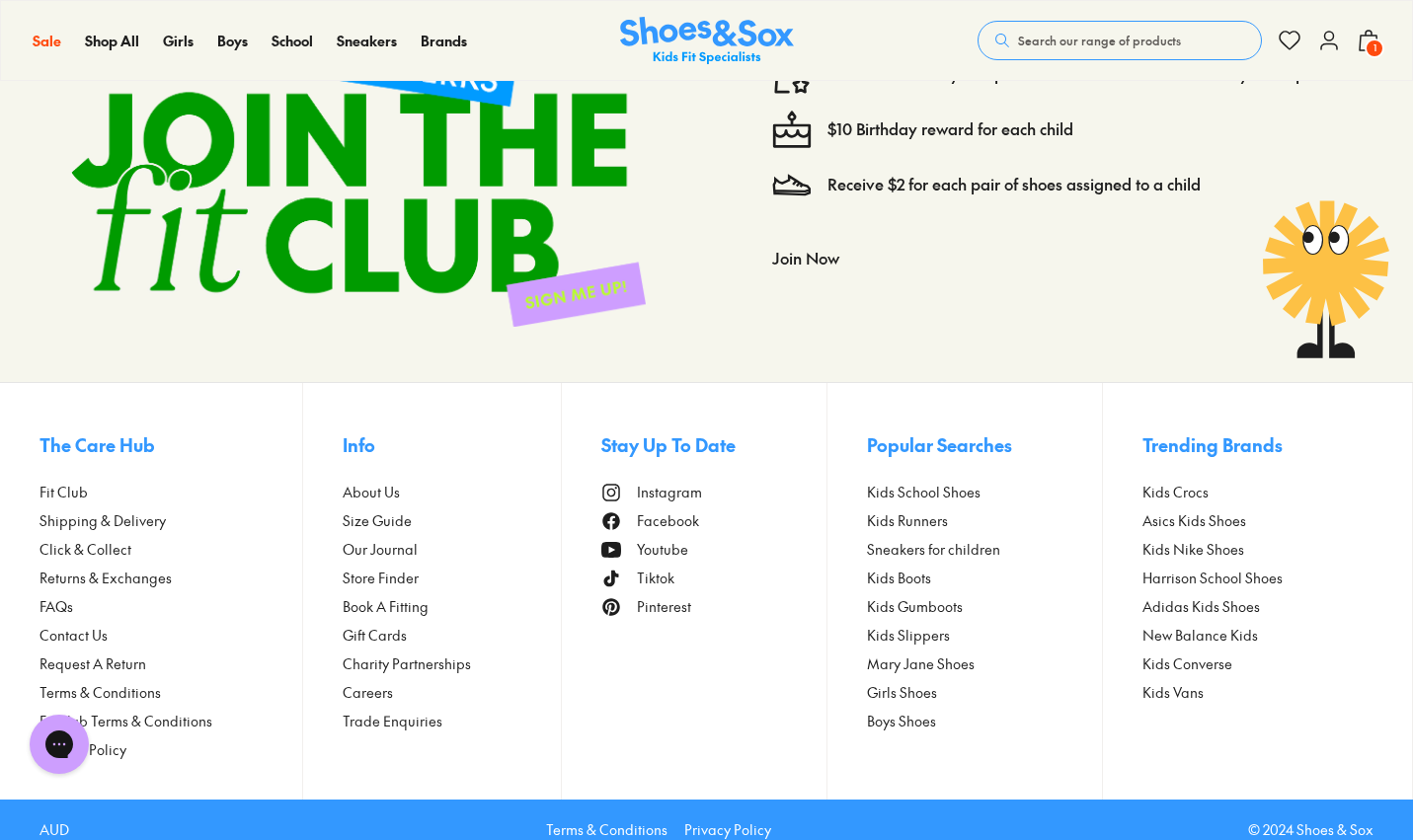 scroll, scrollTop: 24244, scrollLeft: 0, axis: vertical 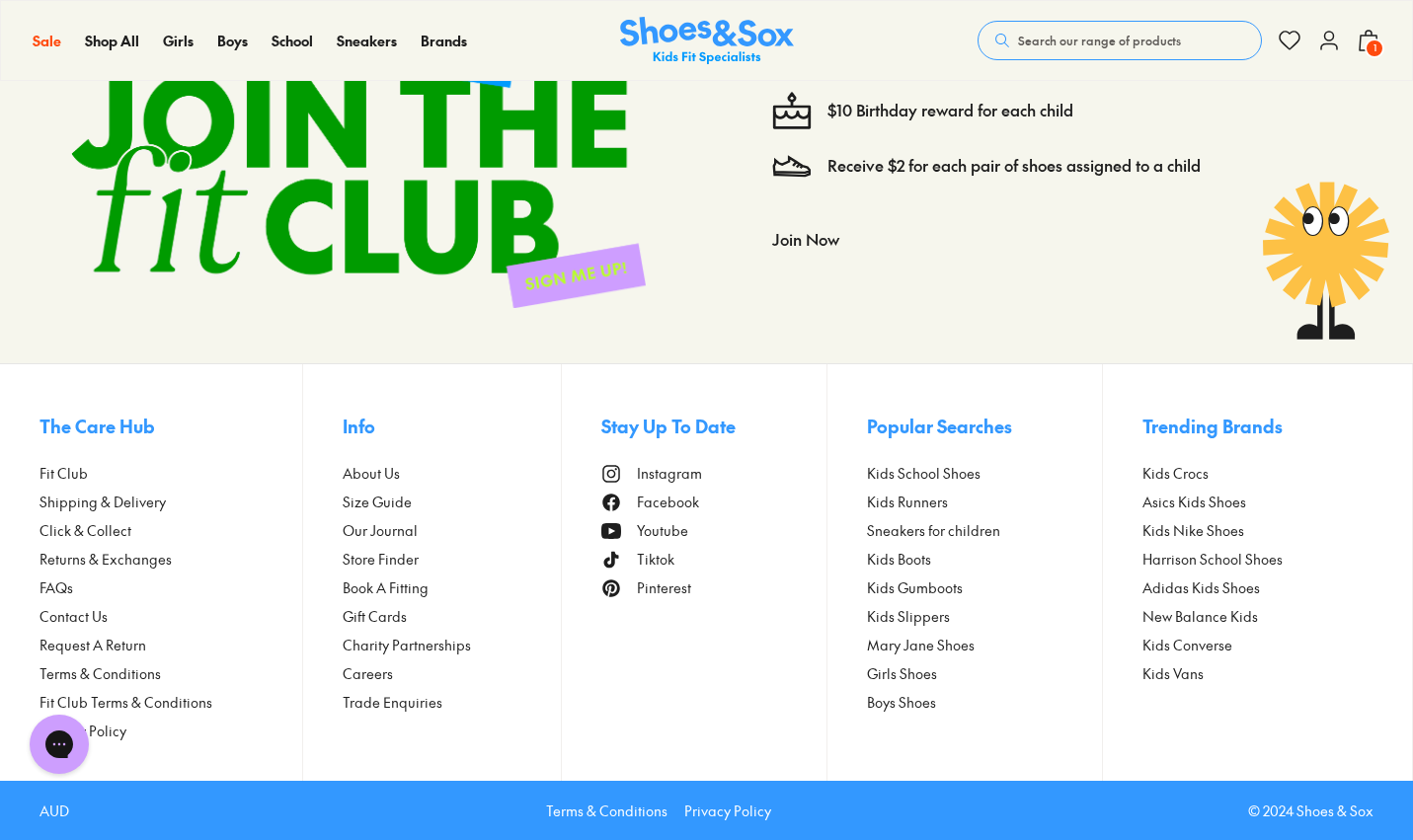 click on "1" at bounding box center [1374, 48] 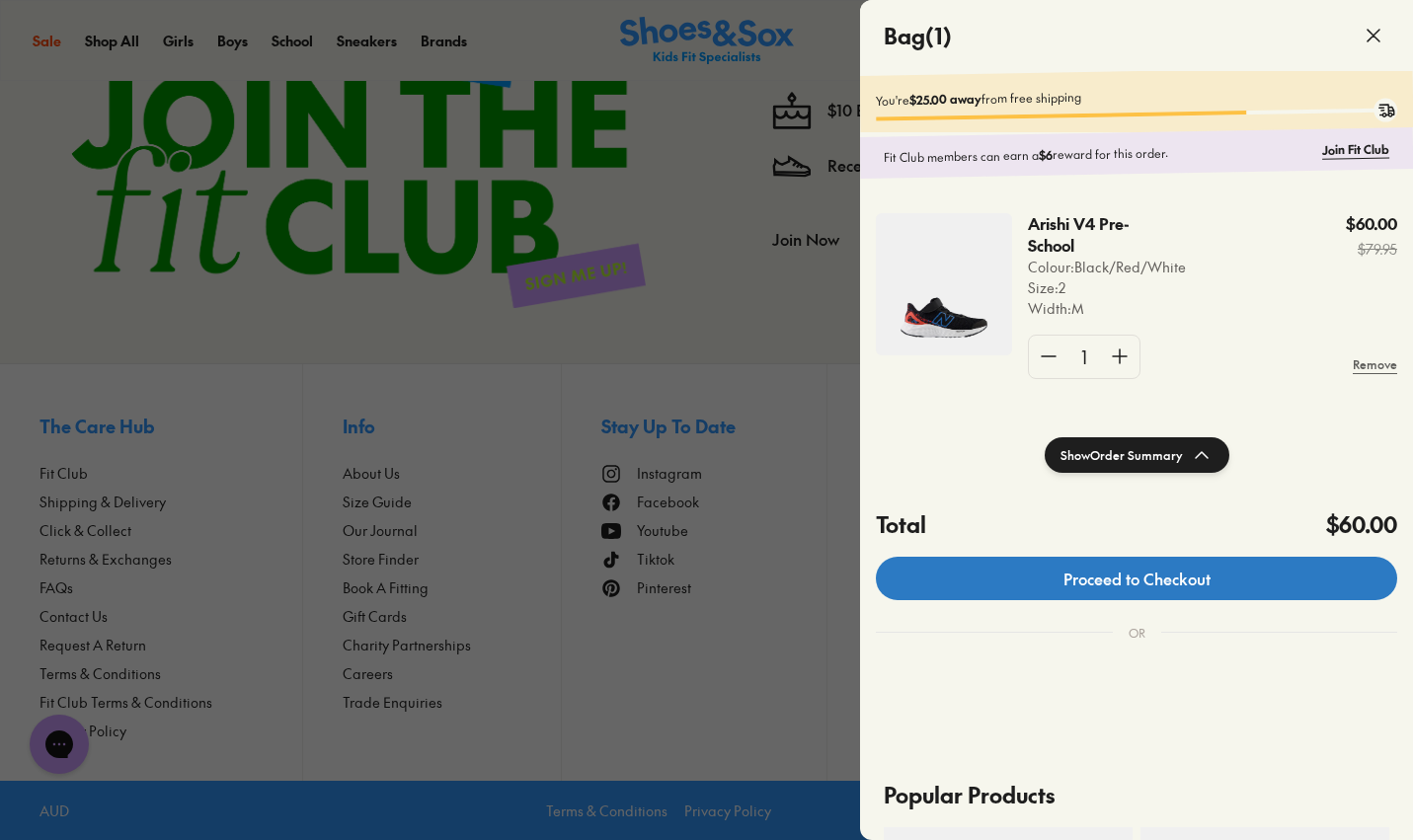 click on "Proceed to Checkout" 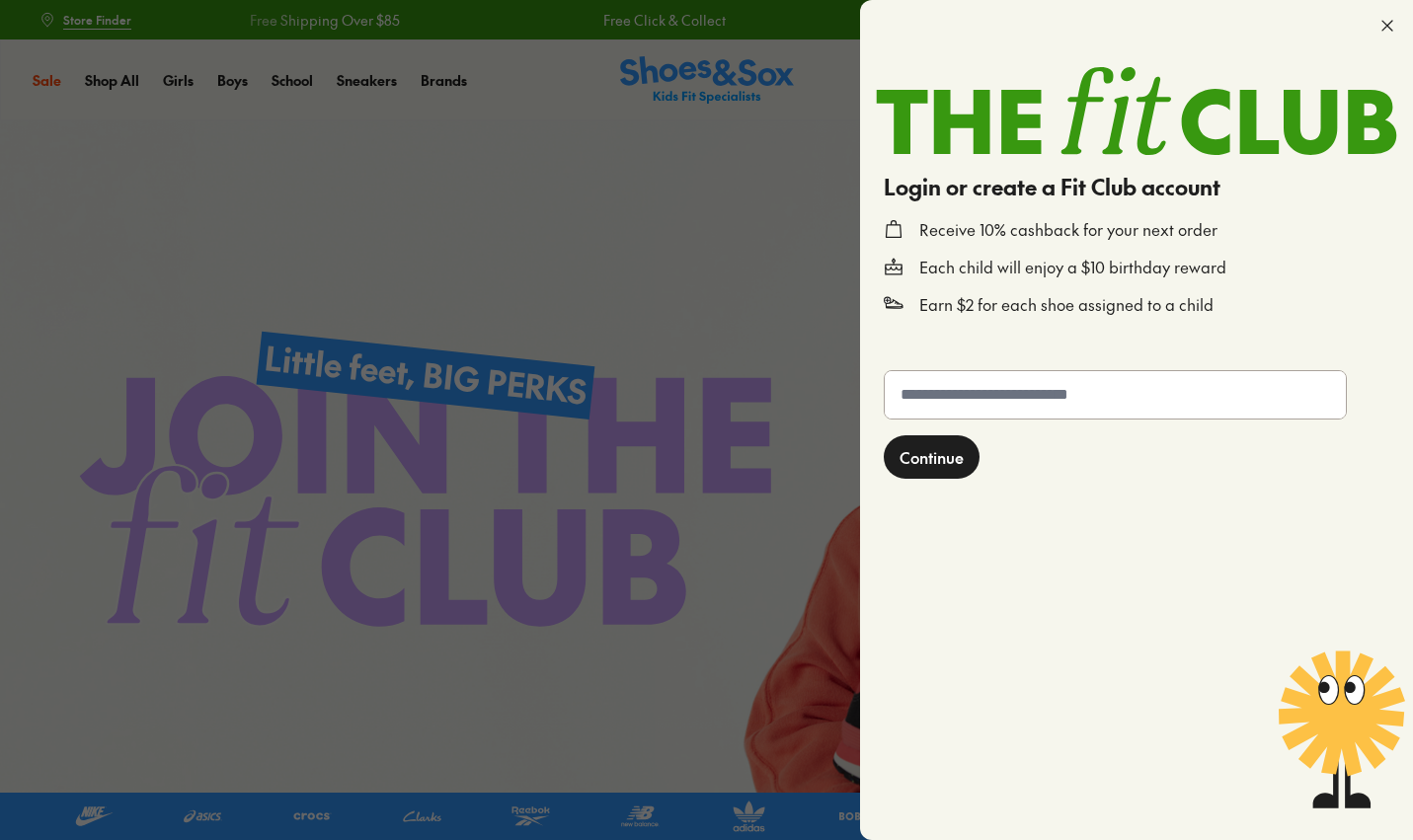 scroll, scrollTop: 0, scrollLeft: 0, axis: both 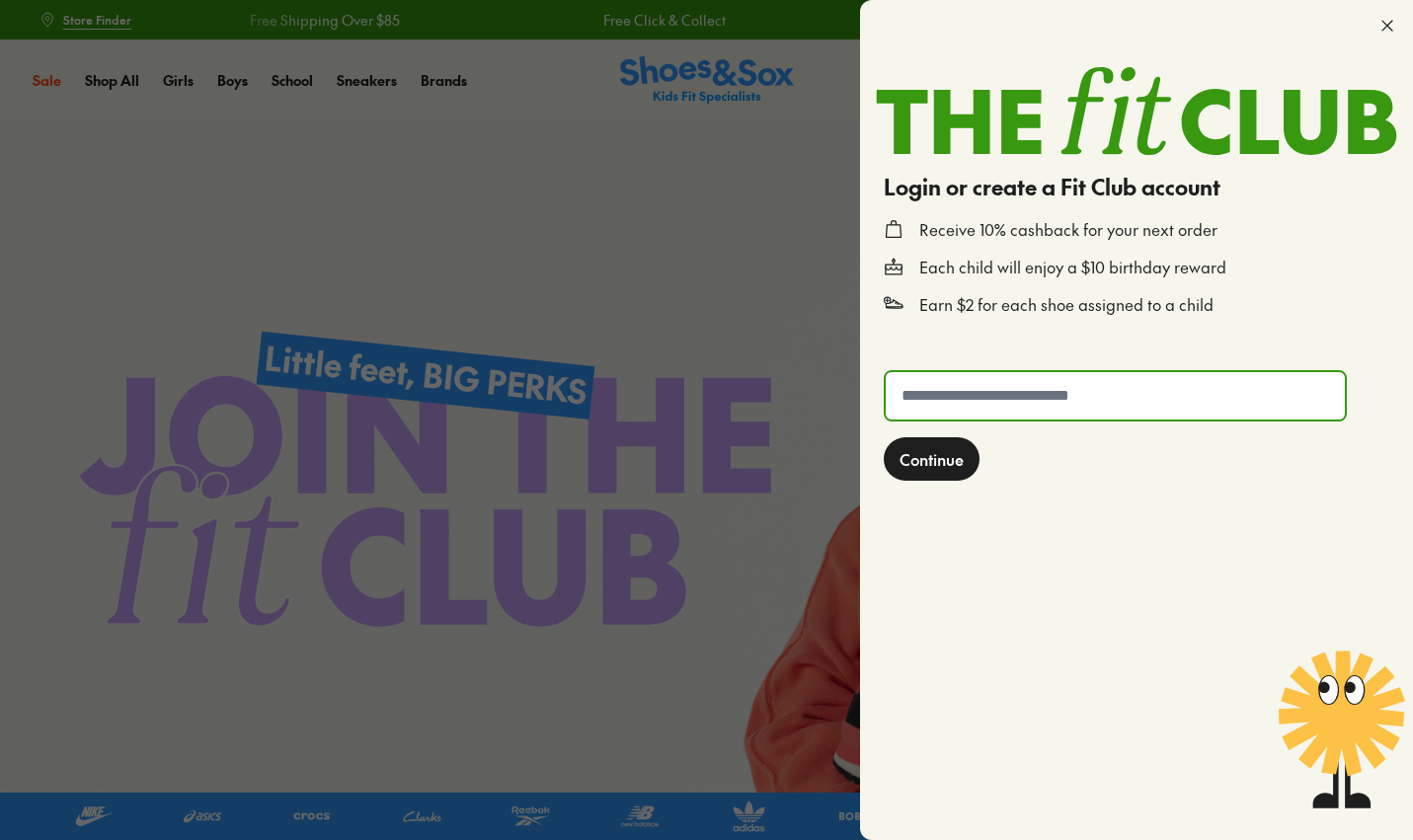 click 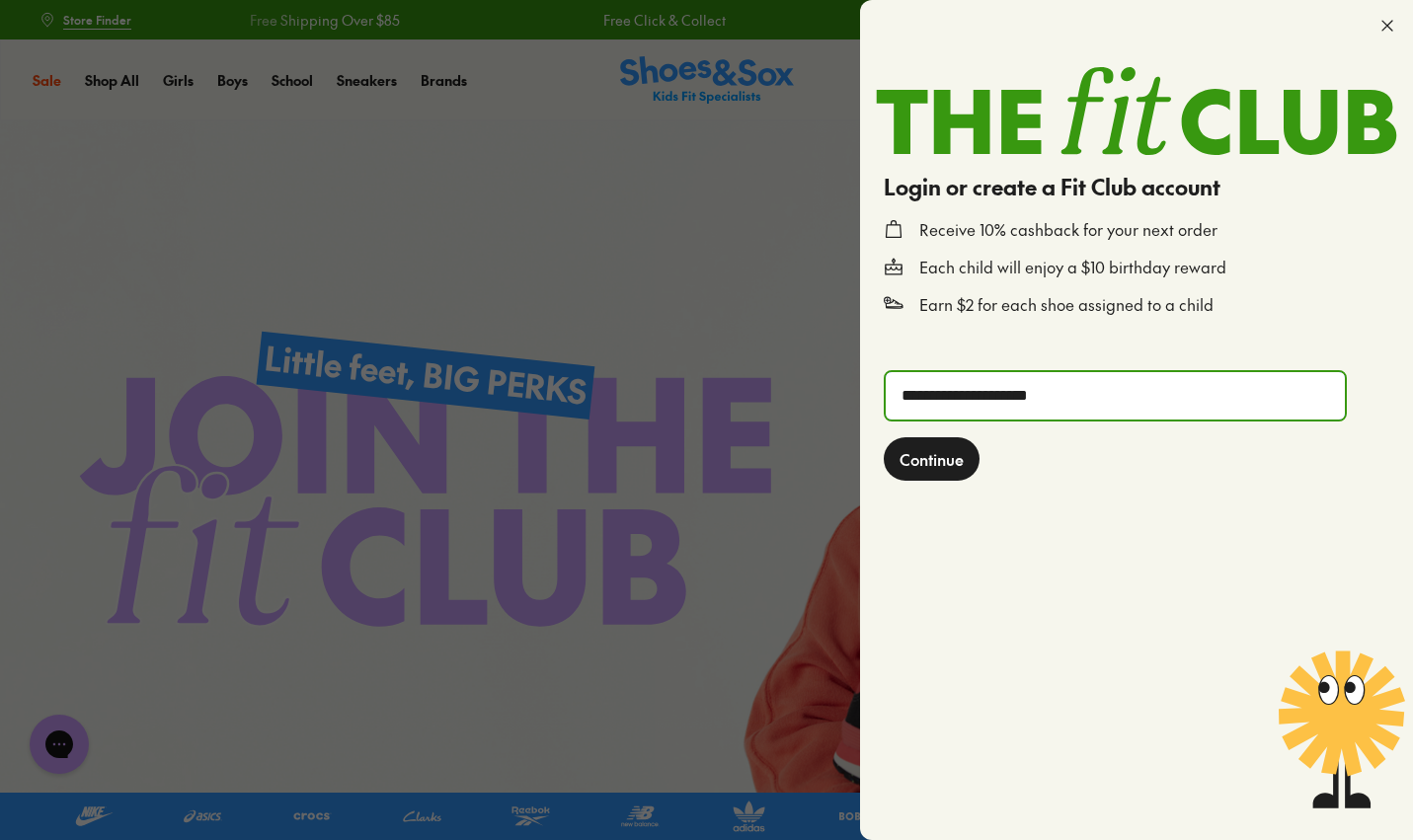 scroll, scrollTop: 0, scrollLeft: 0, axis: both 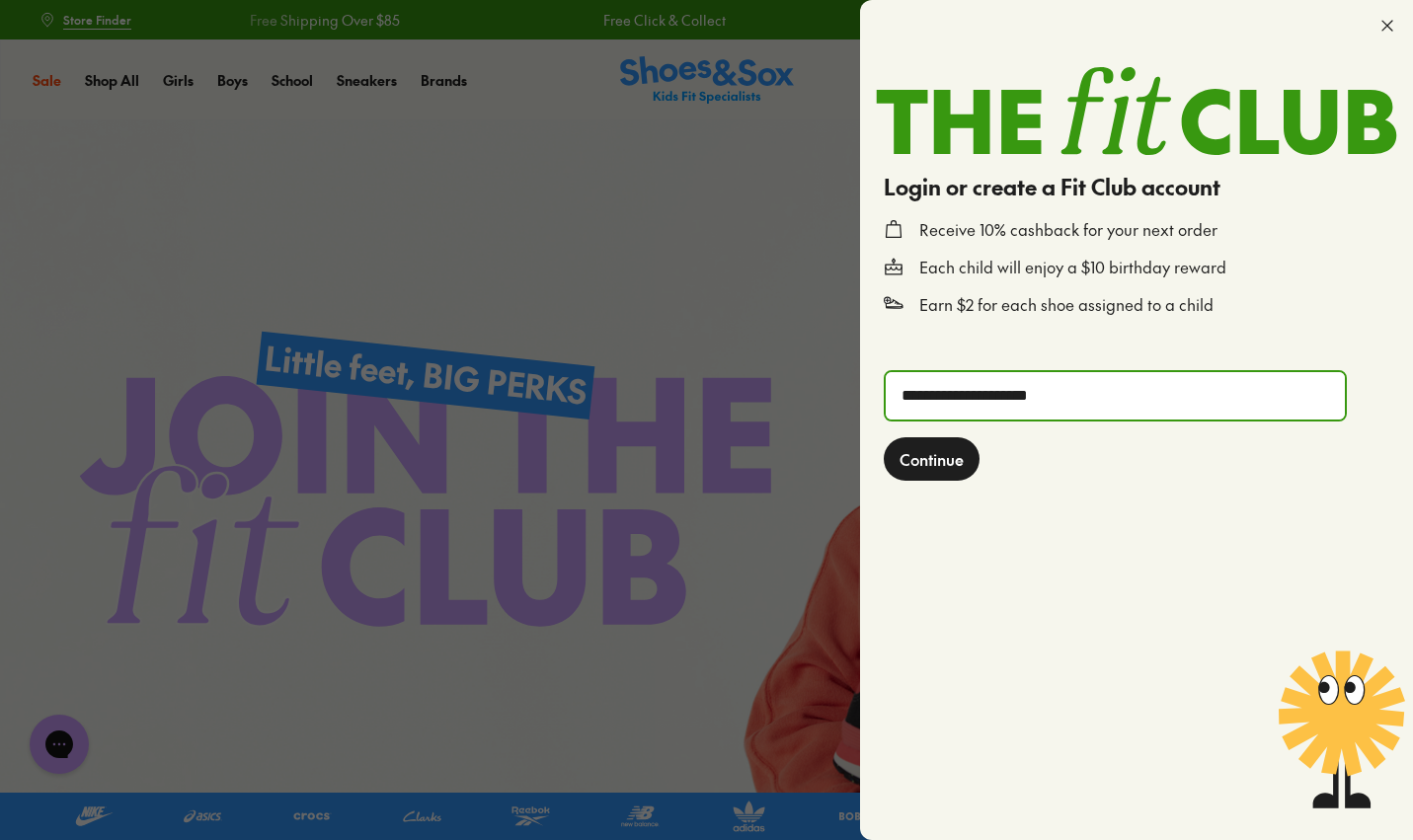 click on "Continue" 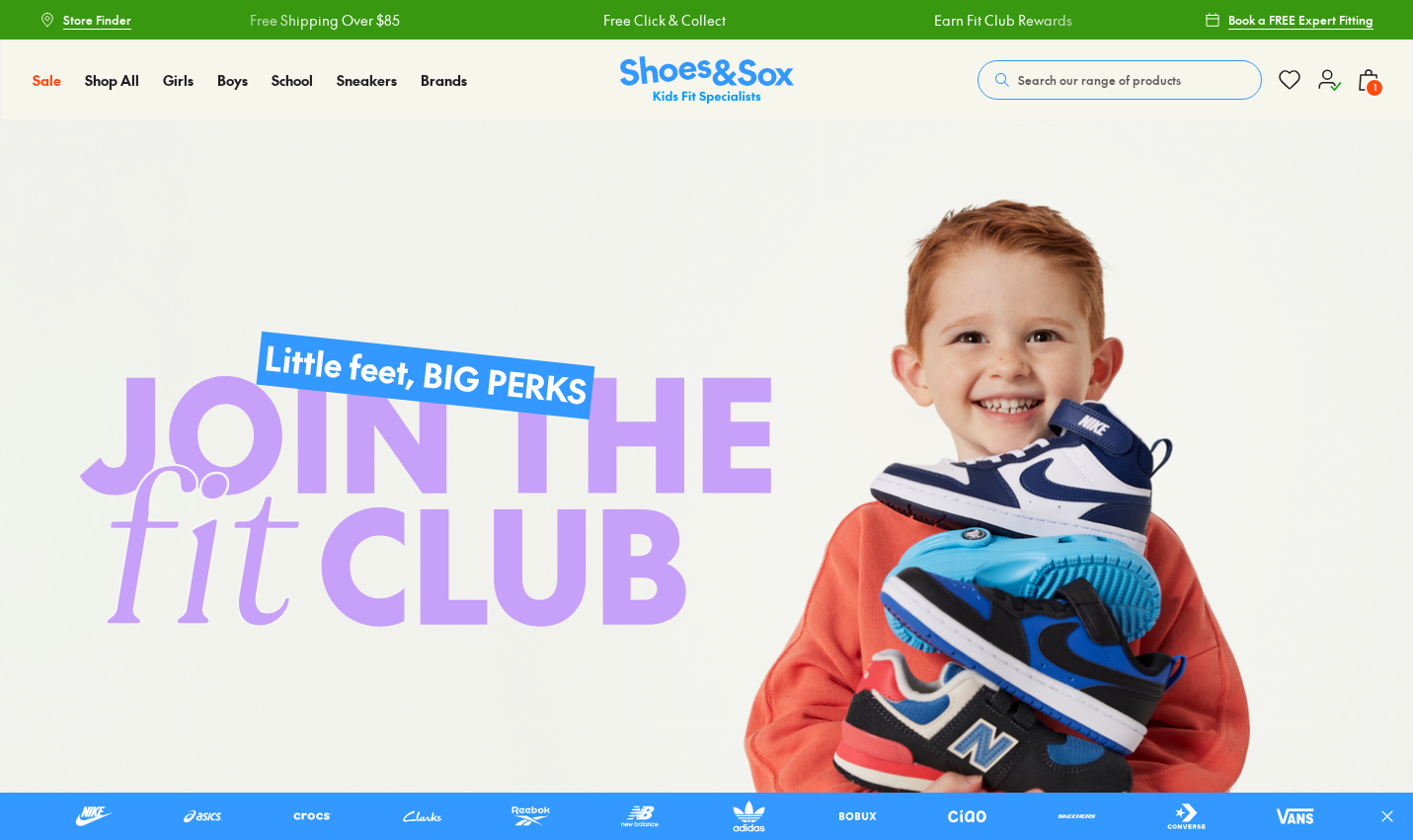 scroll, scrollTop: 0, scrollLeft: 0, axis: both 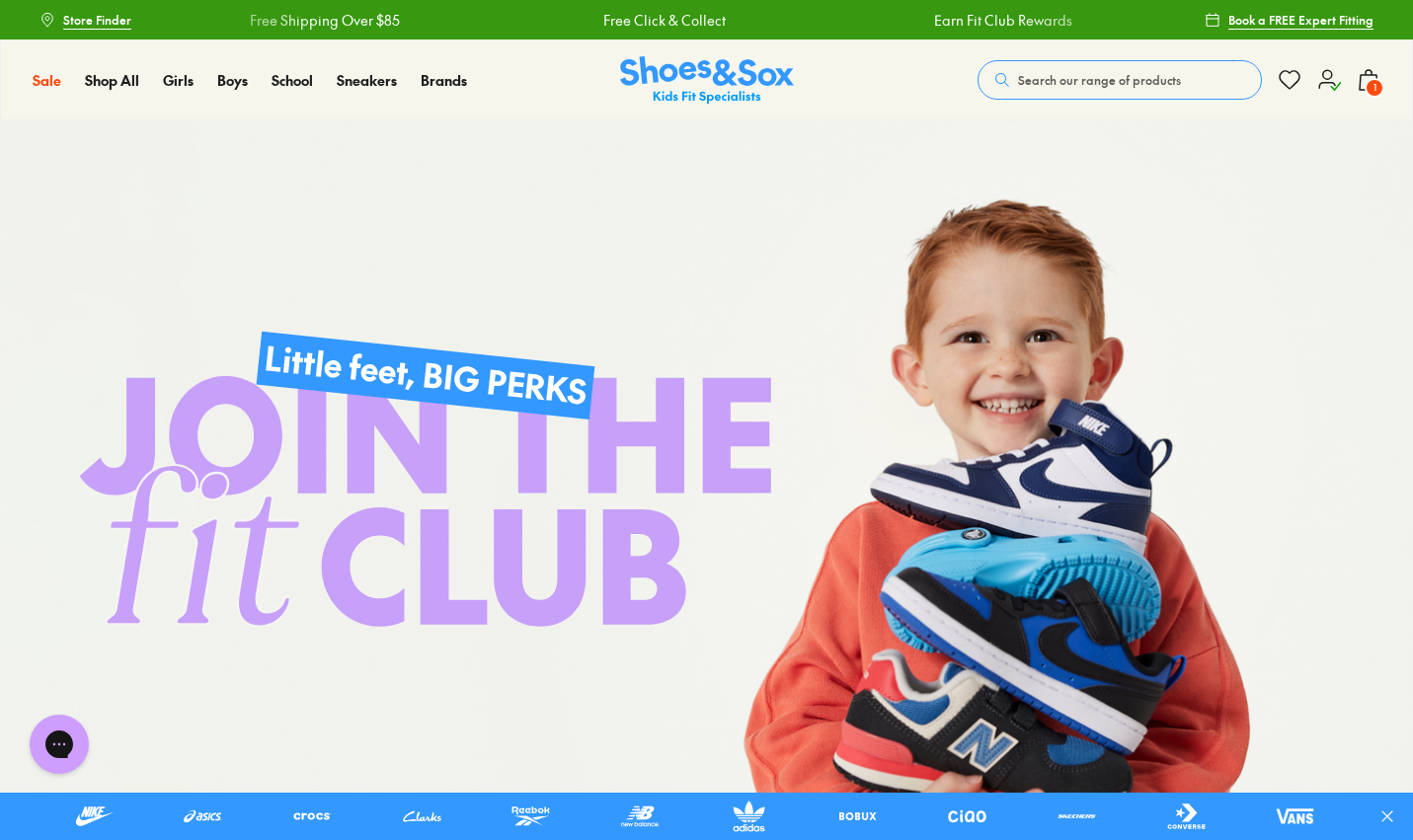 click 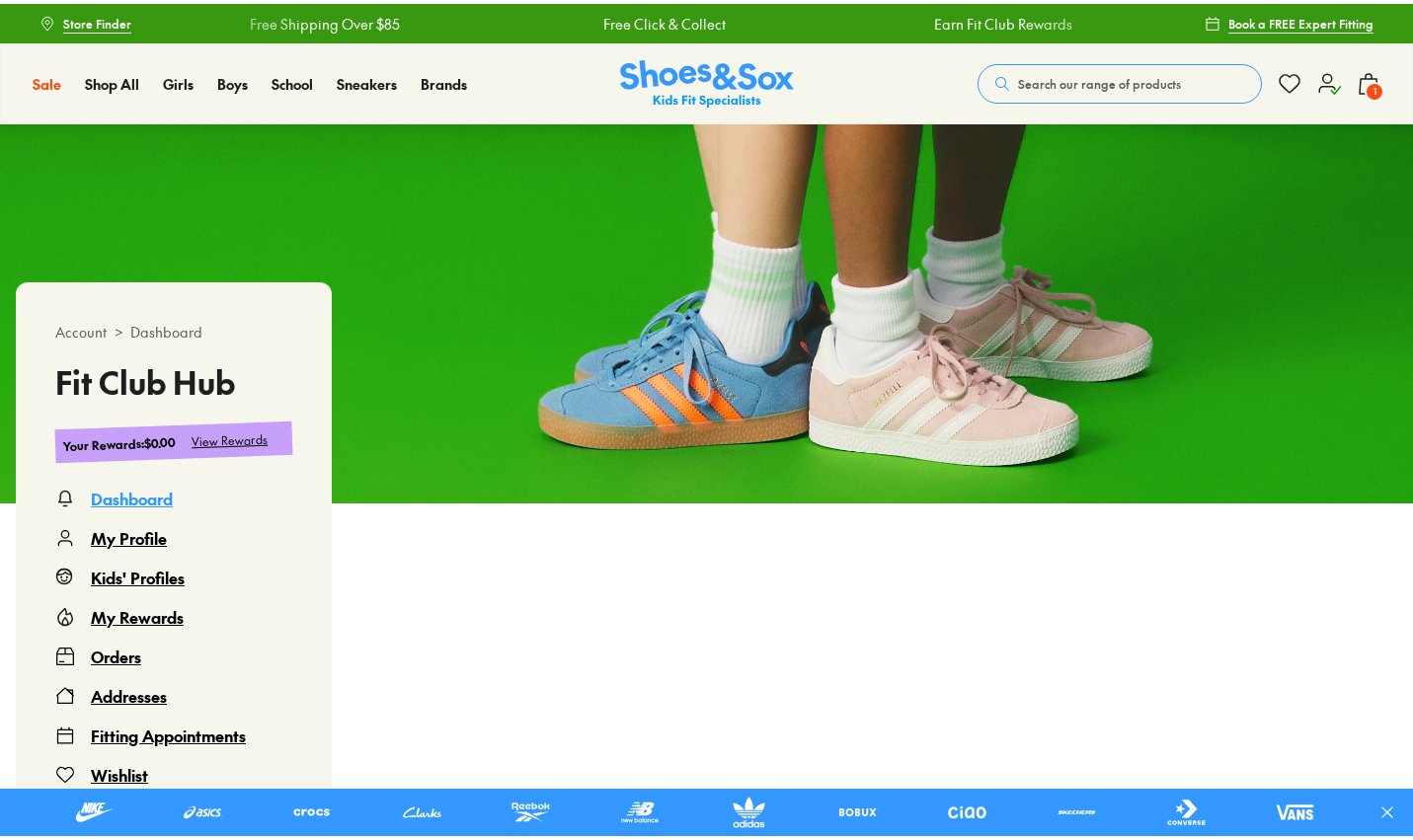 scroll, scrollTop: 0, scrollLeft: 0, axis: both 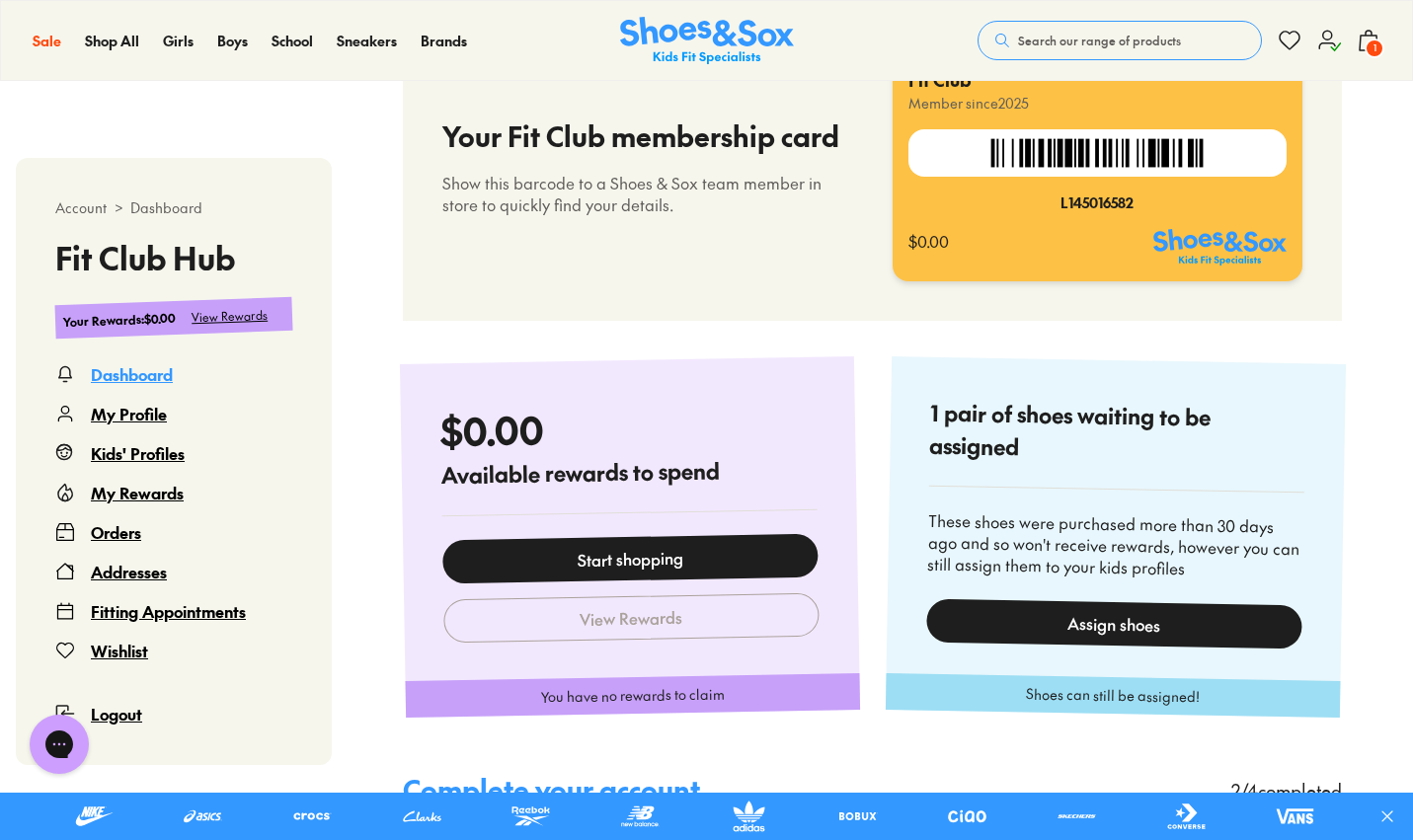 click on "Assign shoes" at bounding box center [1114, 624] 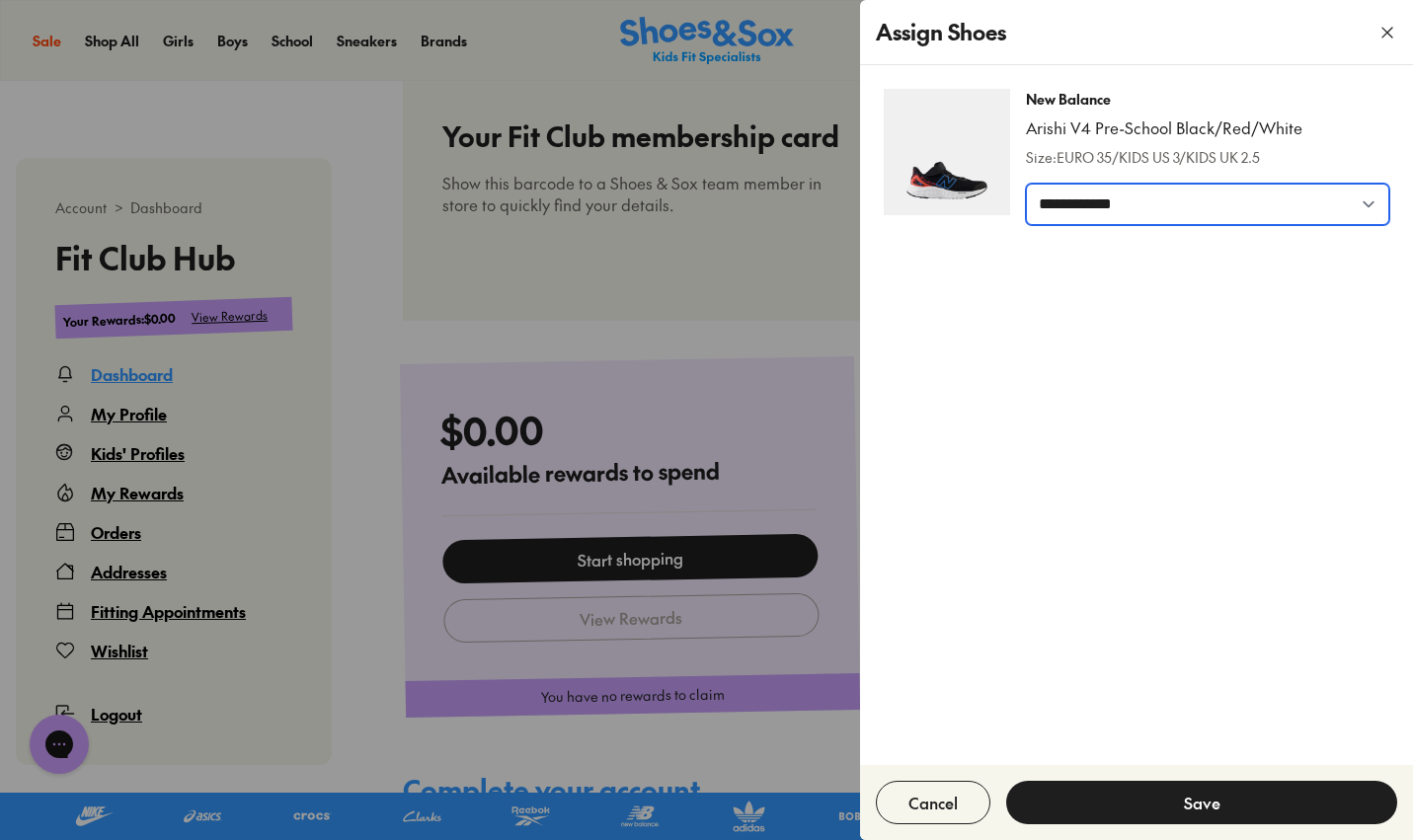 click on "**********" at bounding box center [1208, 204] 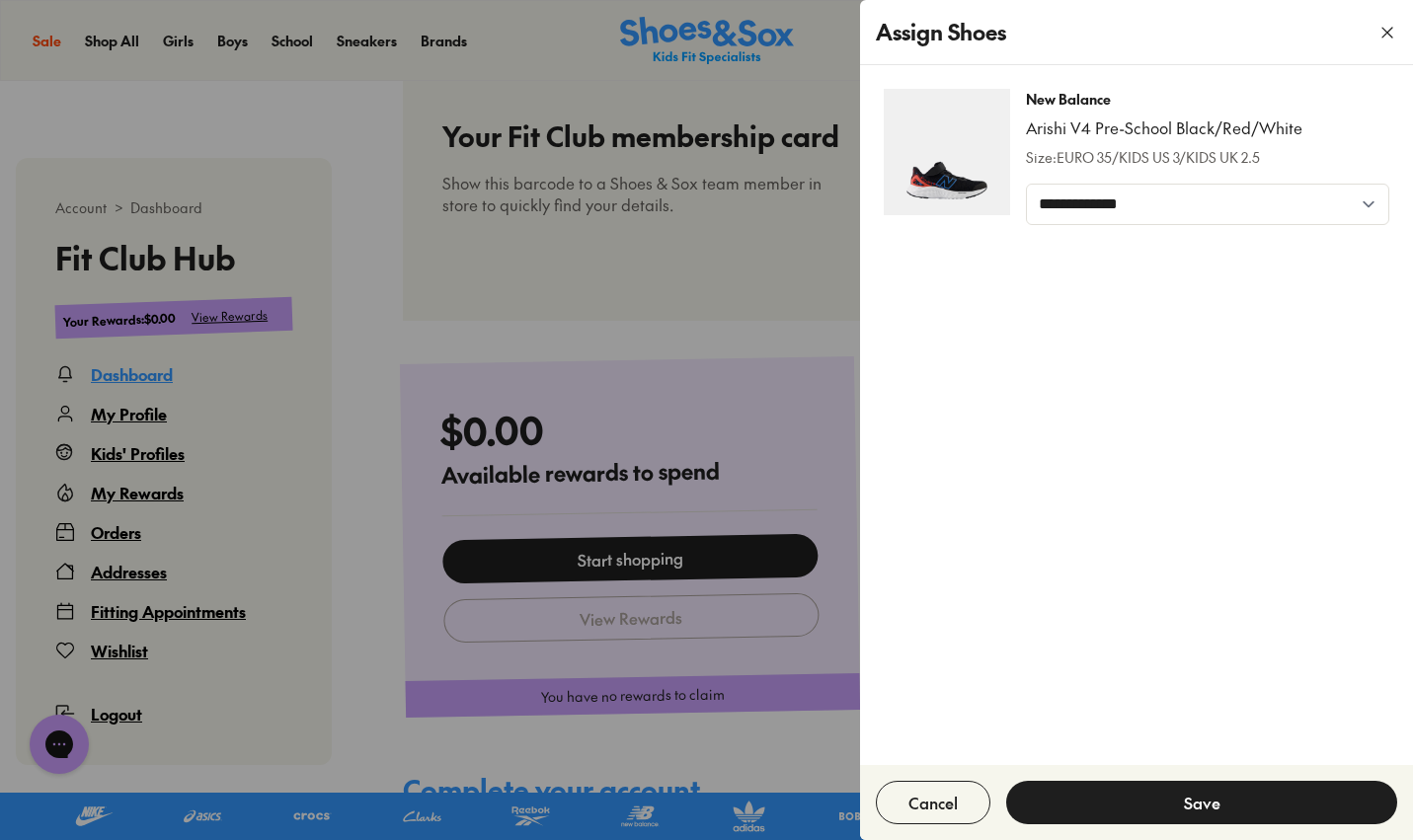 click on "Save" at bounding box center (1202, 802) 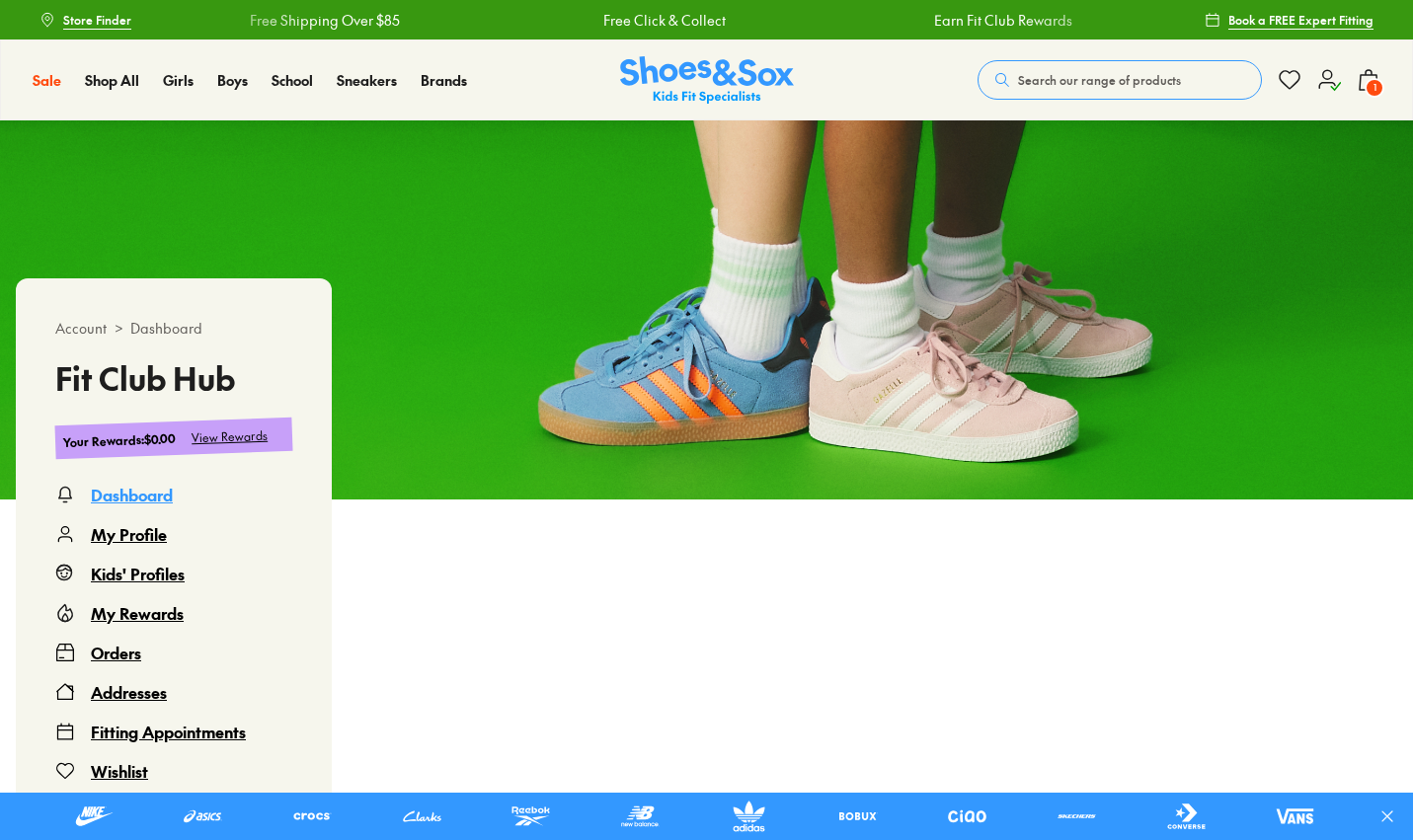 scroll, scrollTop: 0, scrollLeft: 0, axis: both 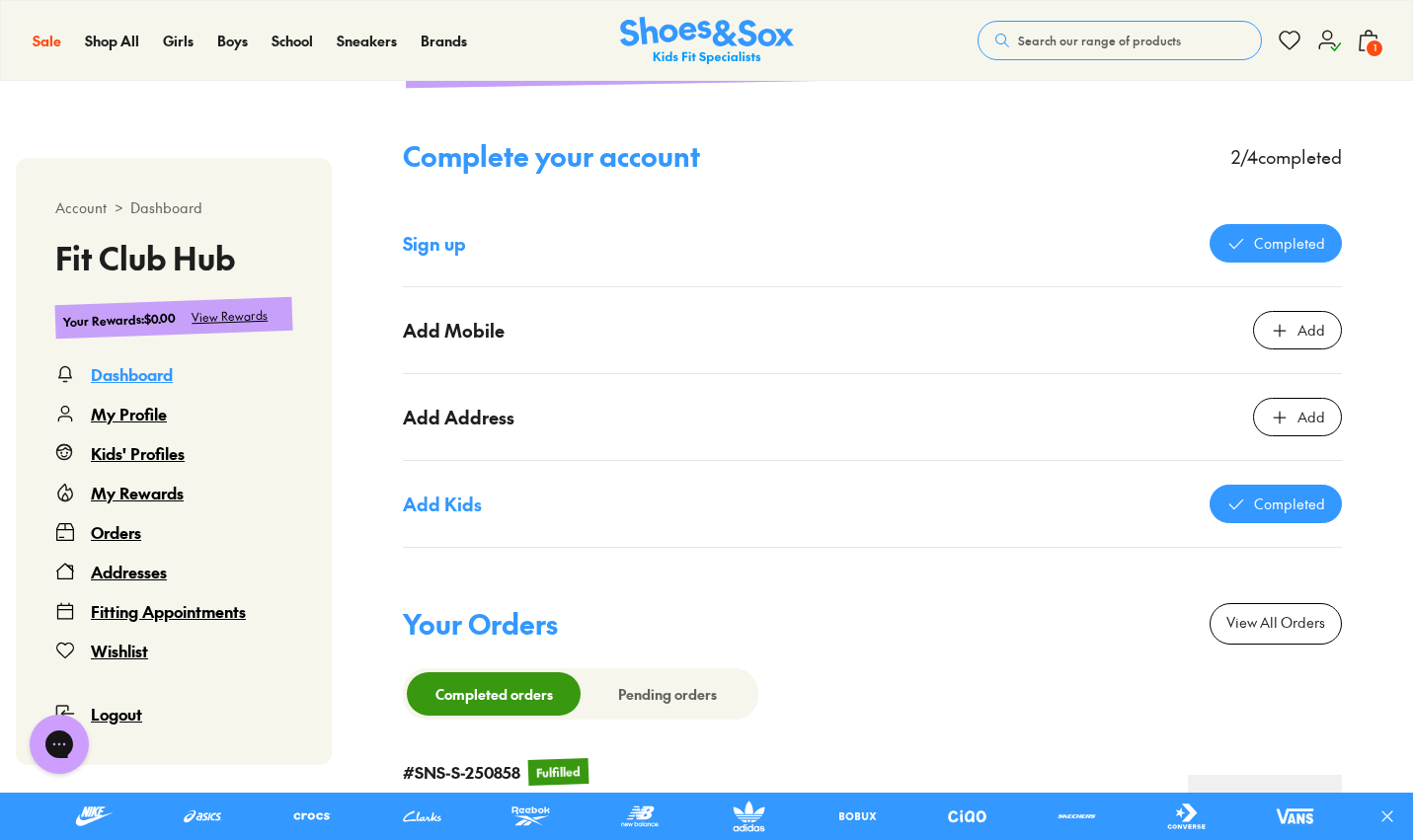 click on "Kids' Profiles" at bounding box center [137, 453] 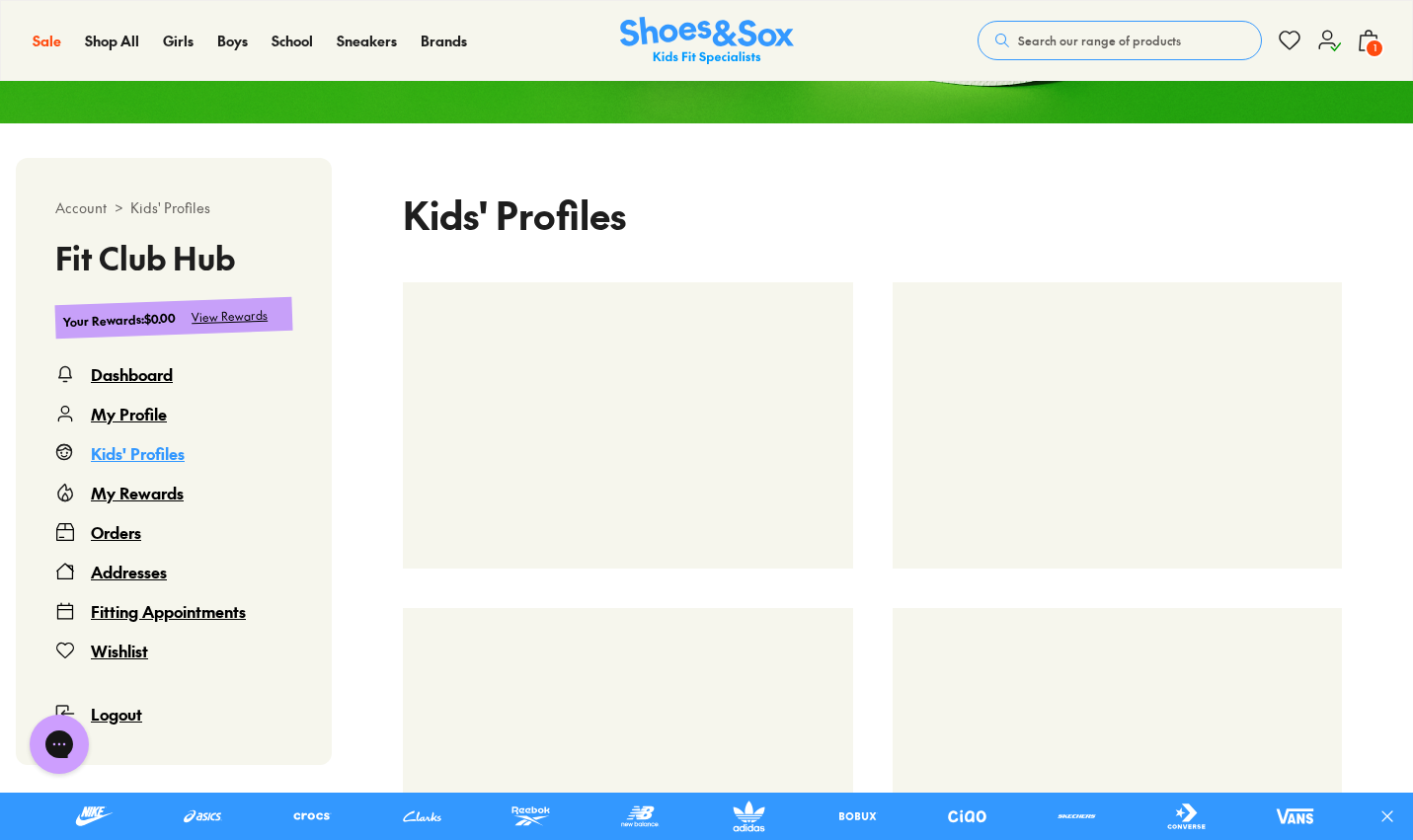 scroll, scrollTop: 413, scrollLeft: 0, axis: vertical 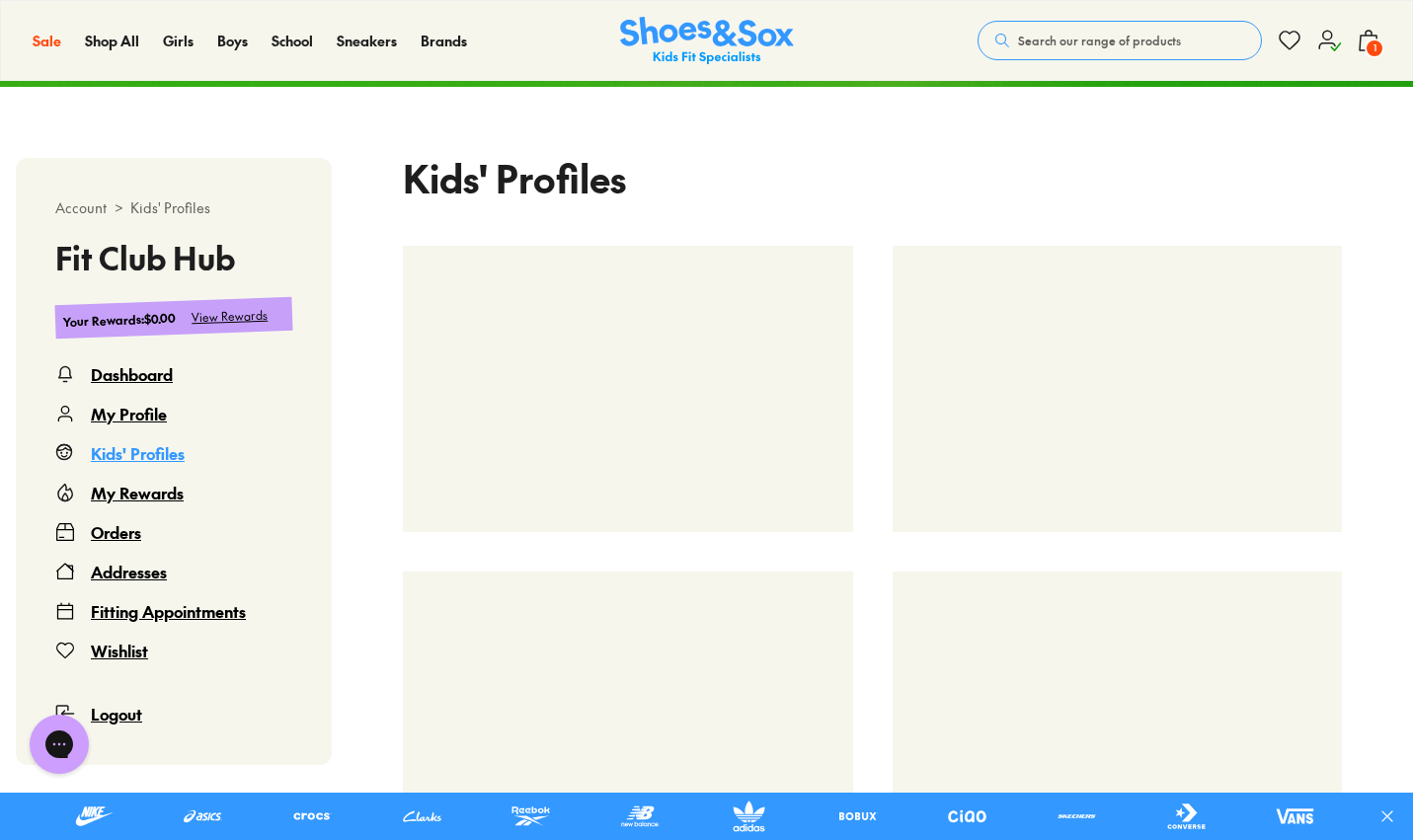 select 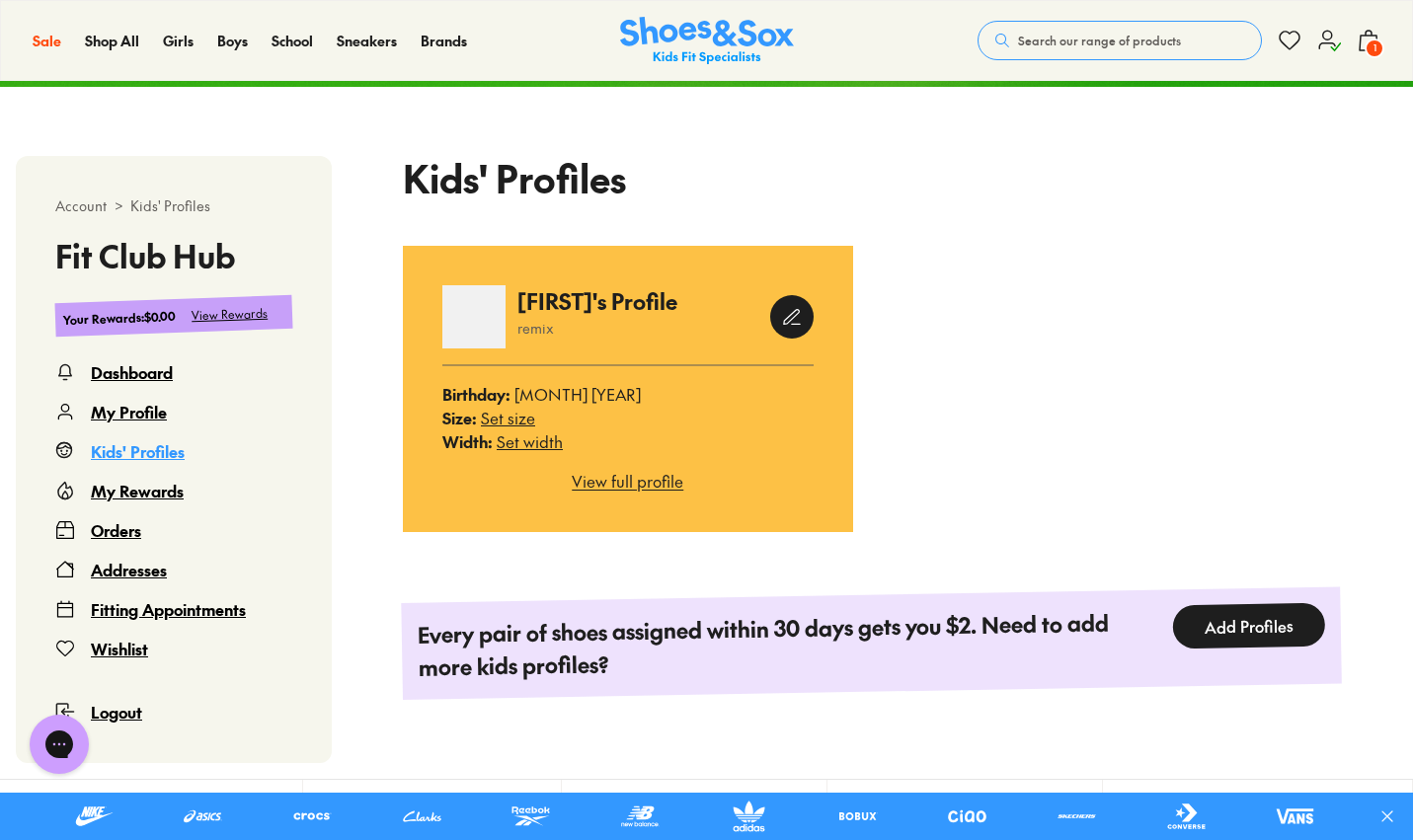 click on "1" at bounding box center [1374, 48] 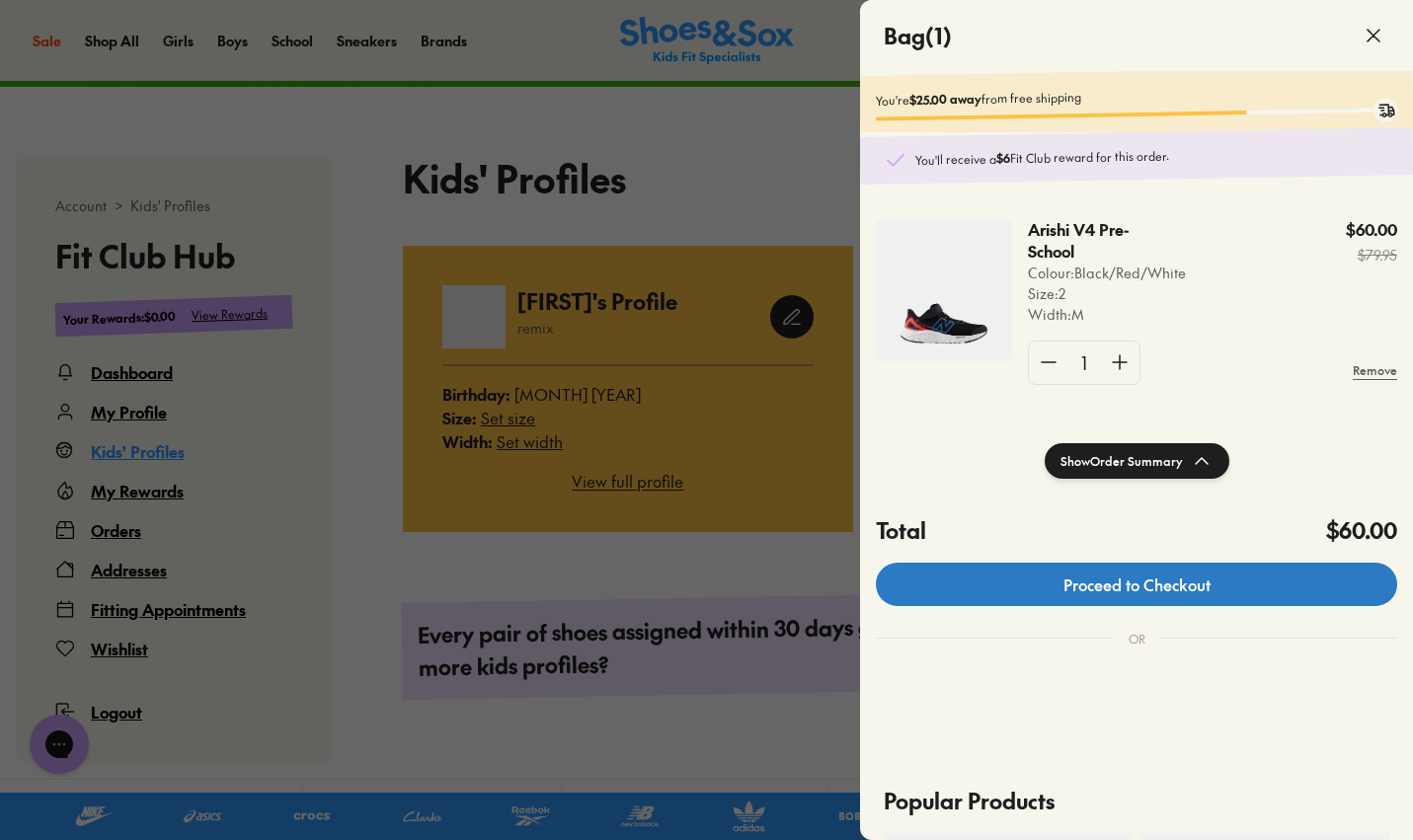 click on "Proceed to Checkout" 